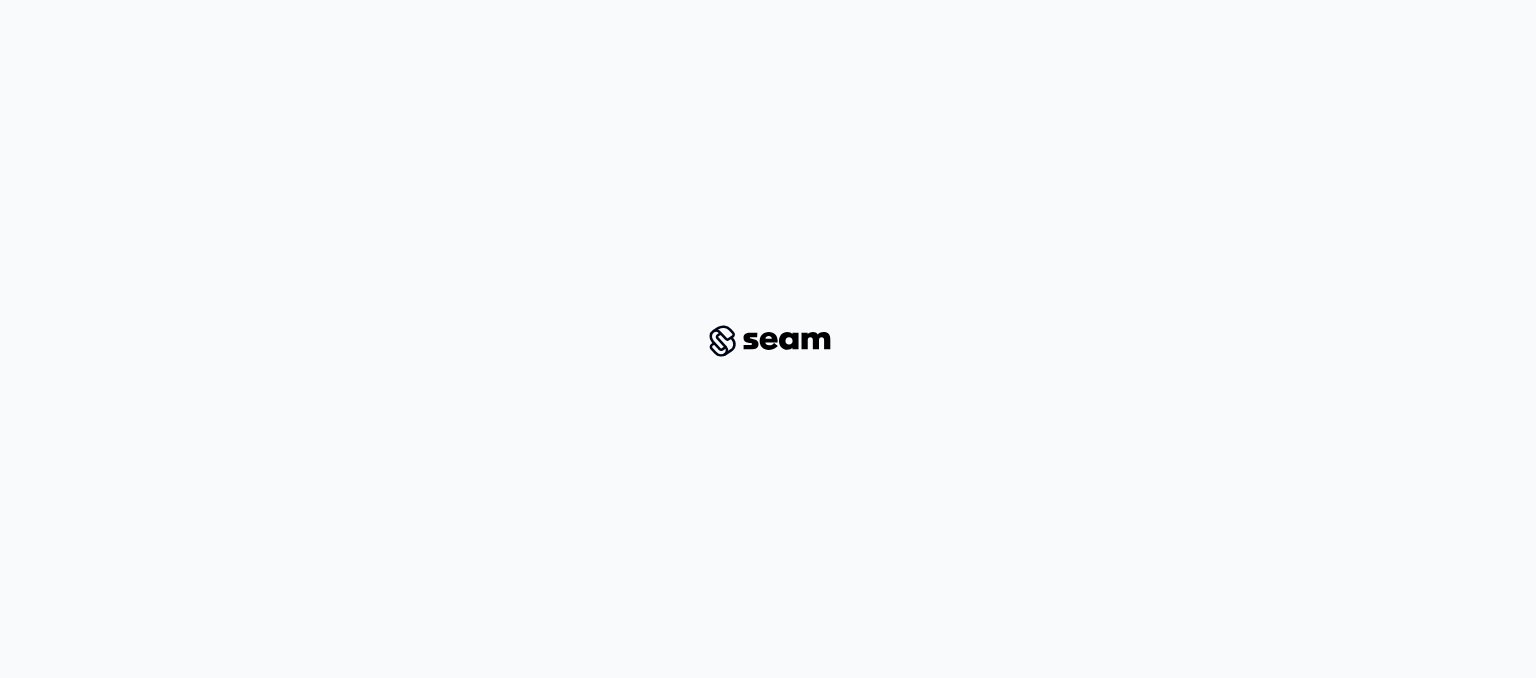 scroll, scrollTop: 0, scrollLeft: 0, axis: both 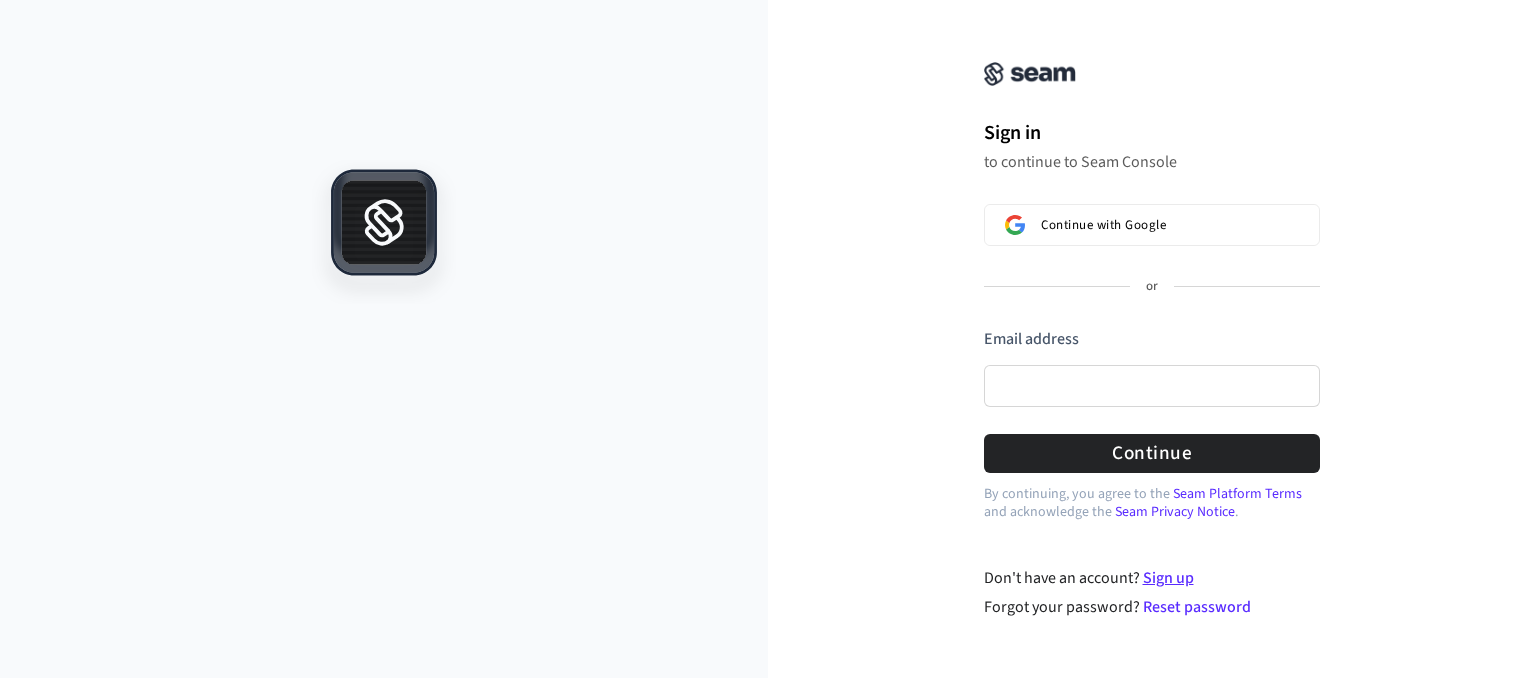 click on "Sign up" at bounding box center (1168, 578) 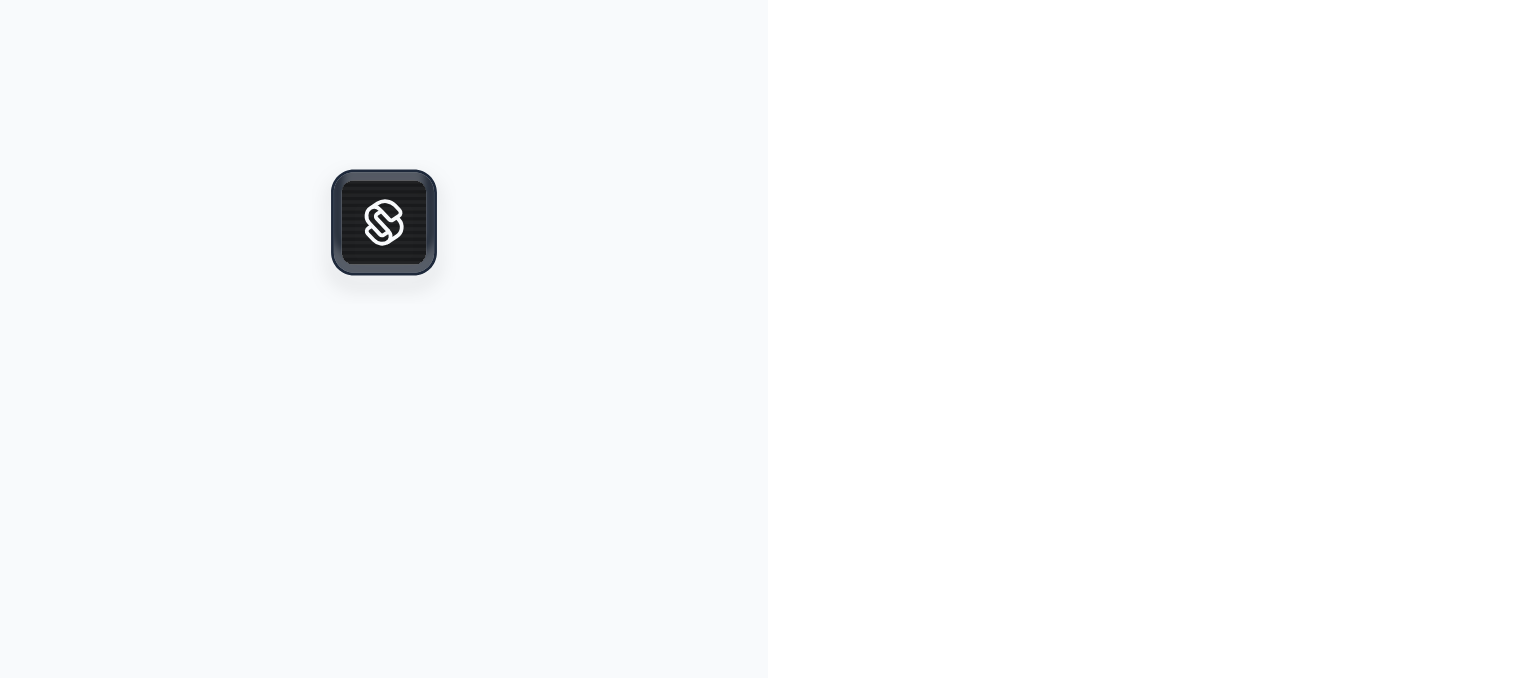 scroll, scrollTop: 0, scrollLeft: 0, axis: both 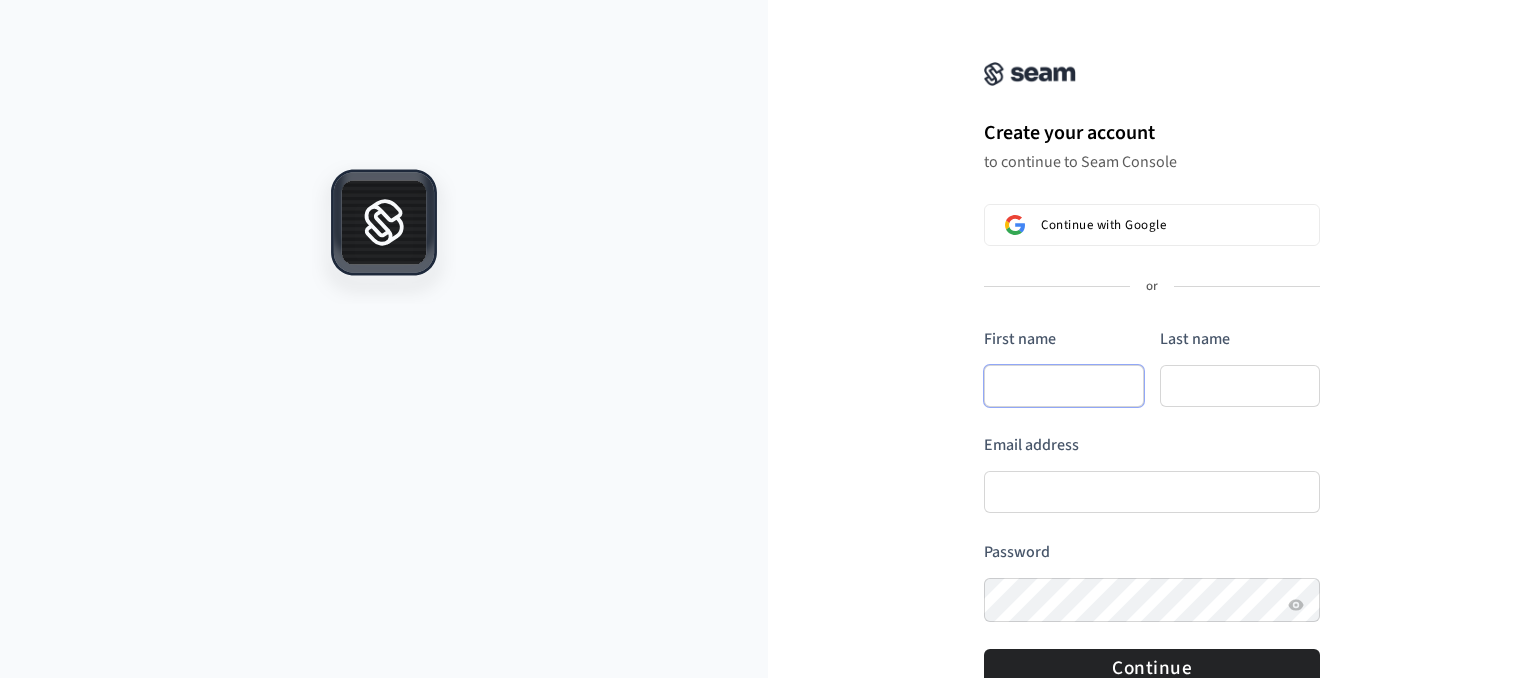 click on "First name" at bounding box center (1064, 386) 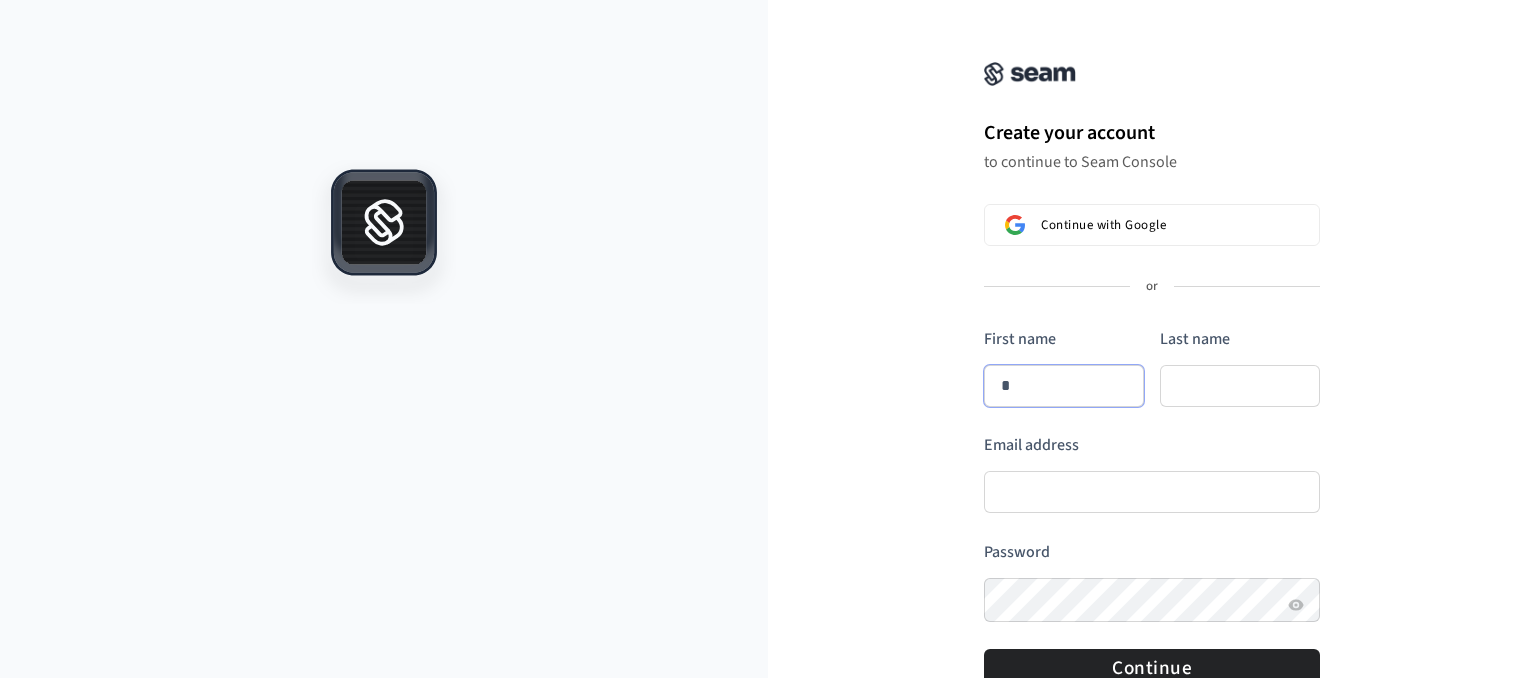 type on "**" 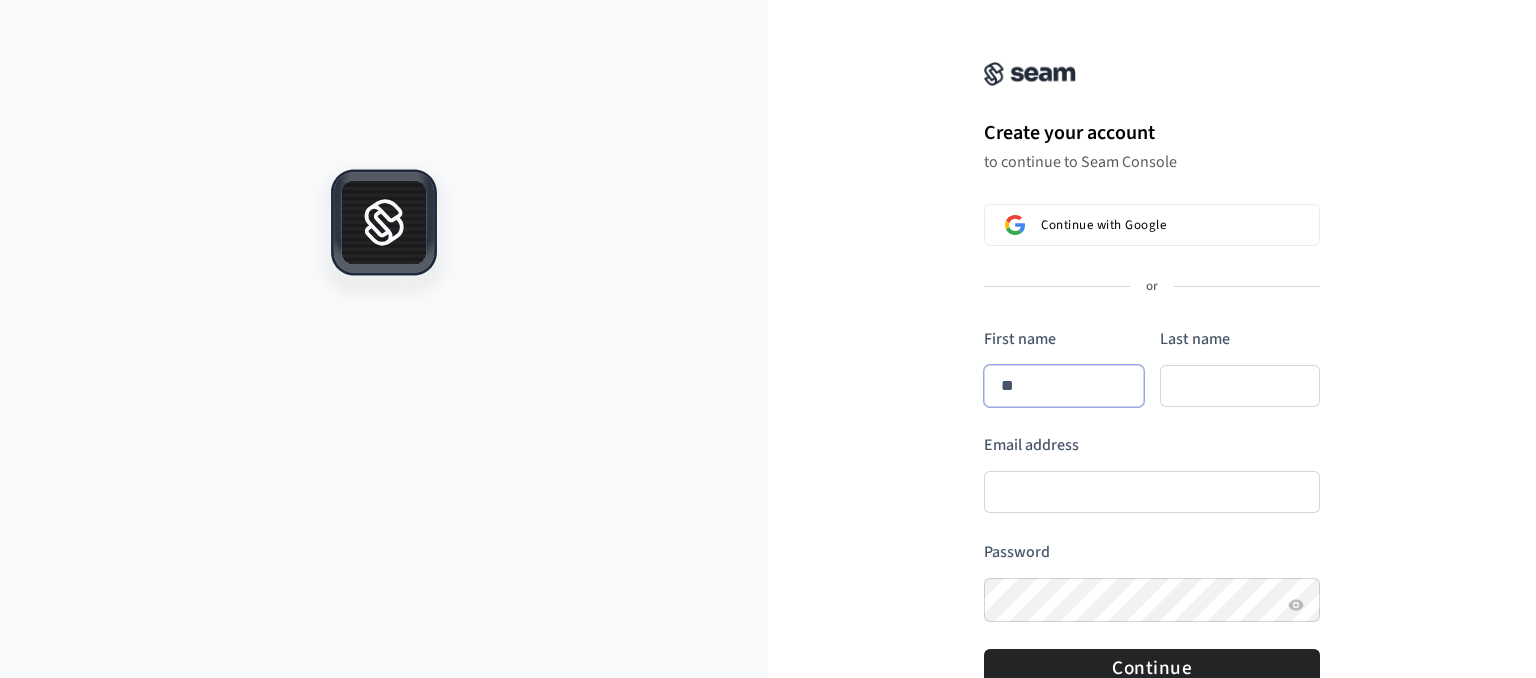type on "***" 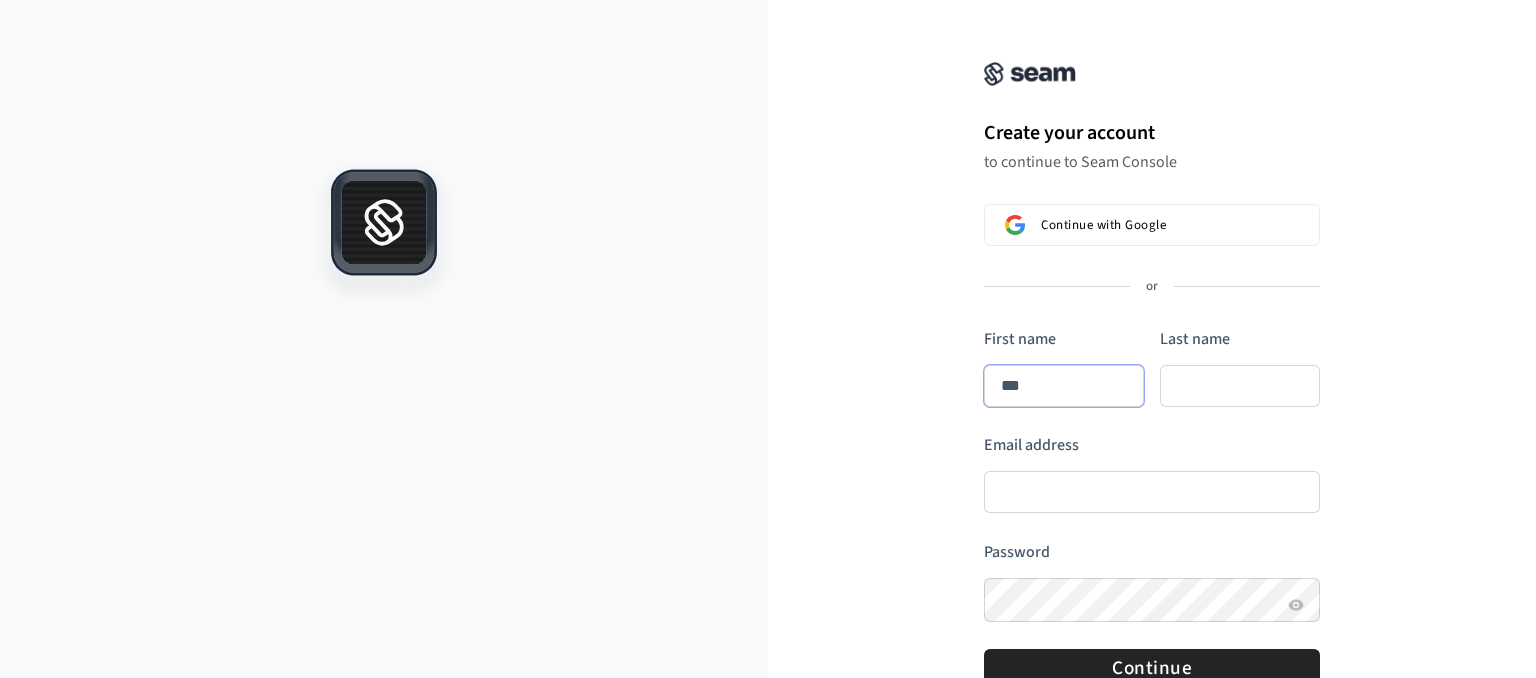 type on "****" 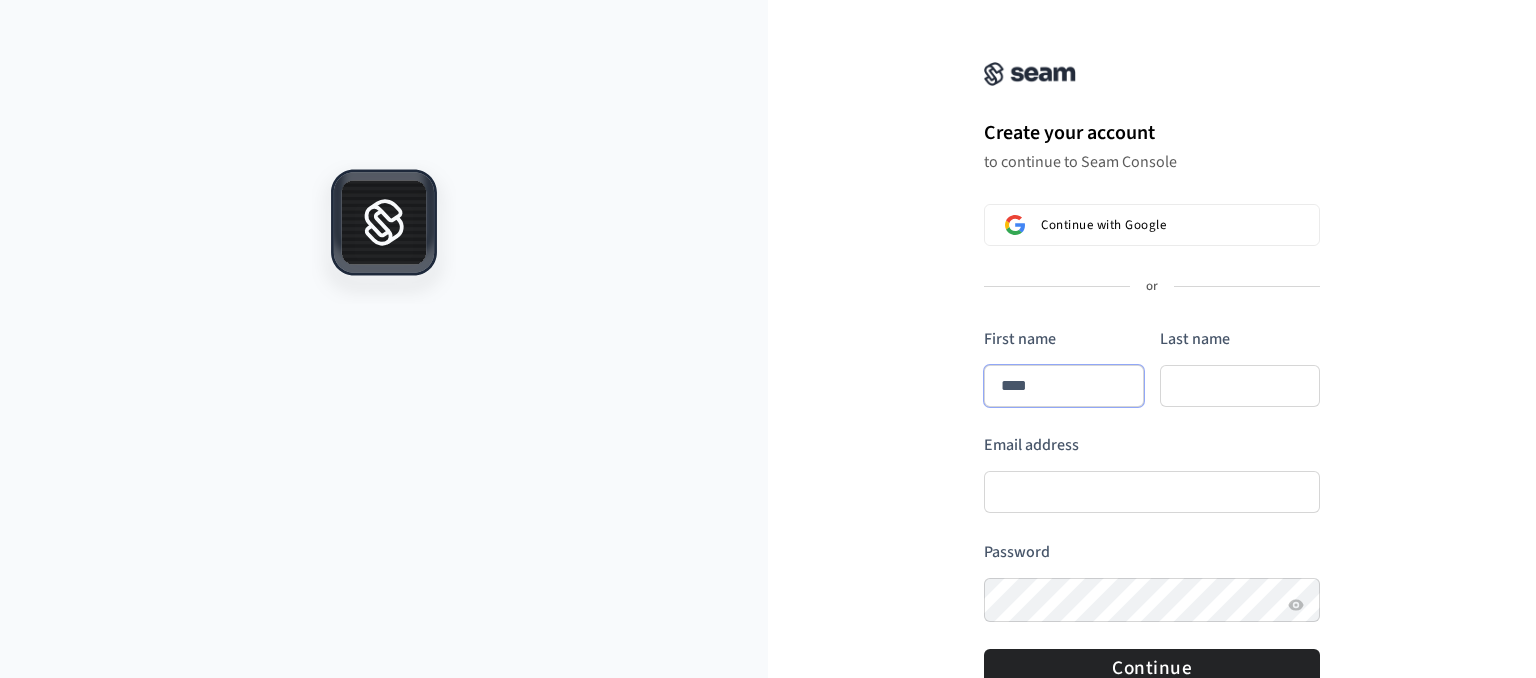 type on "*****" 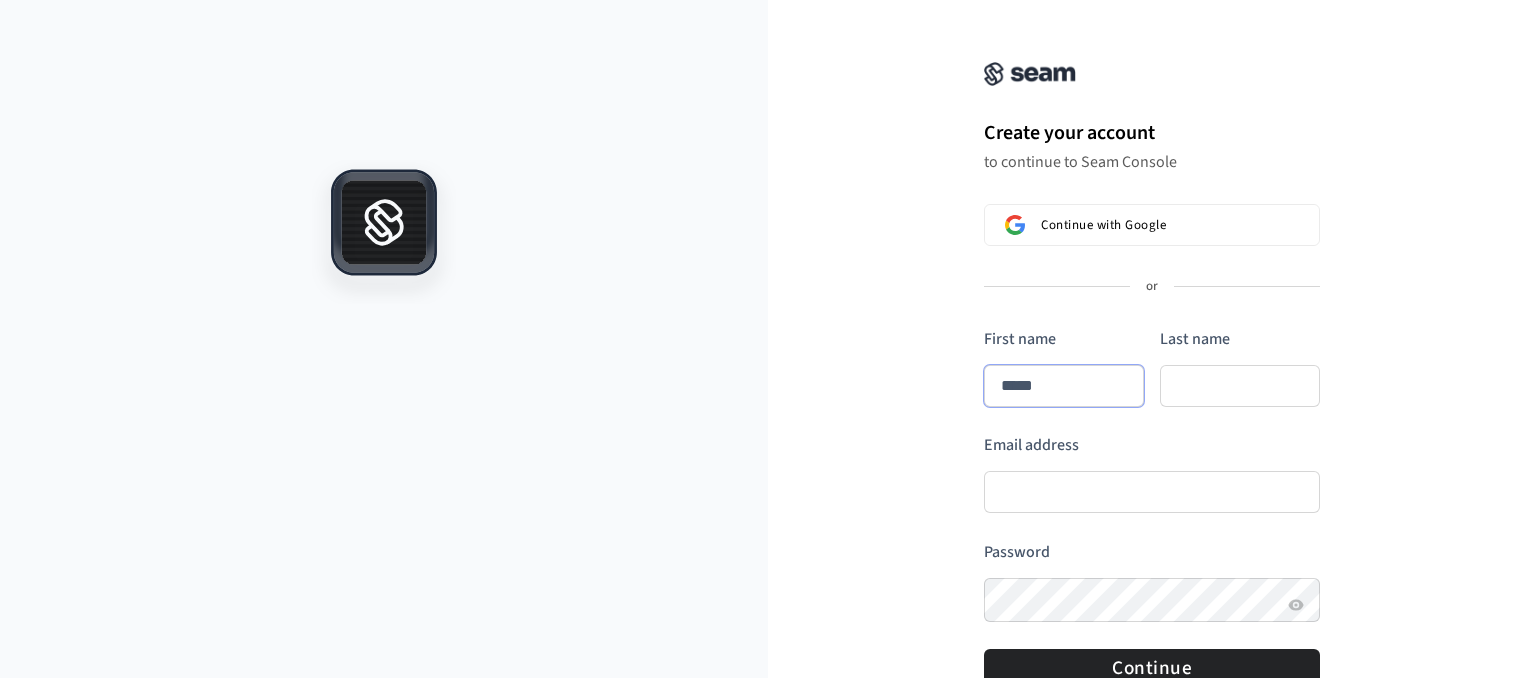 type on "******" 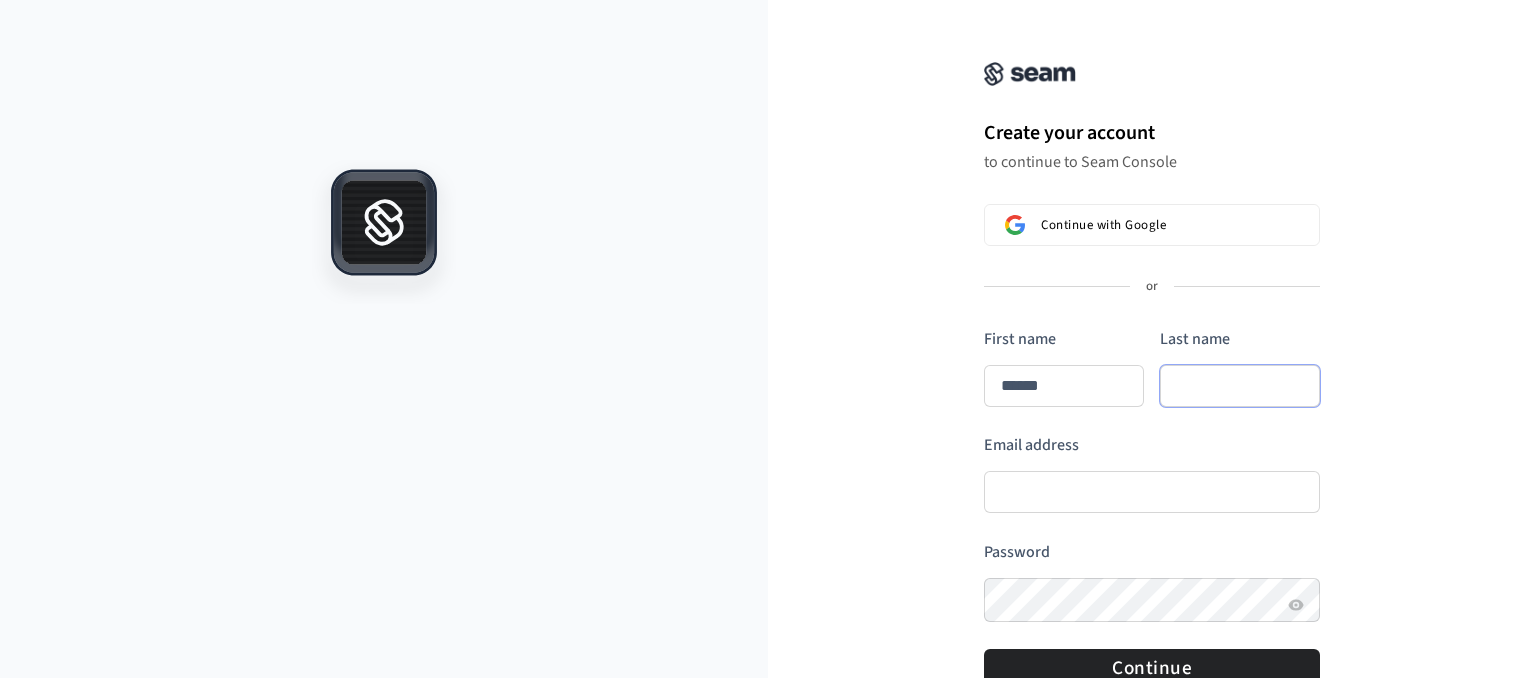 type on "******" 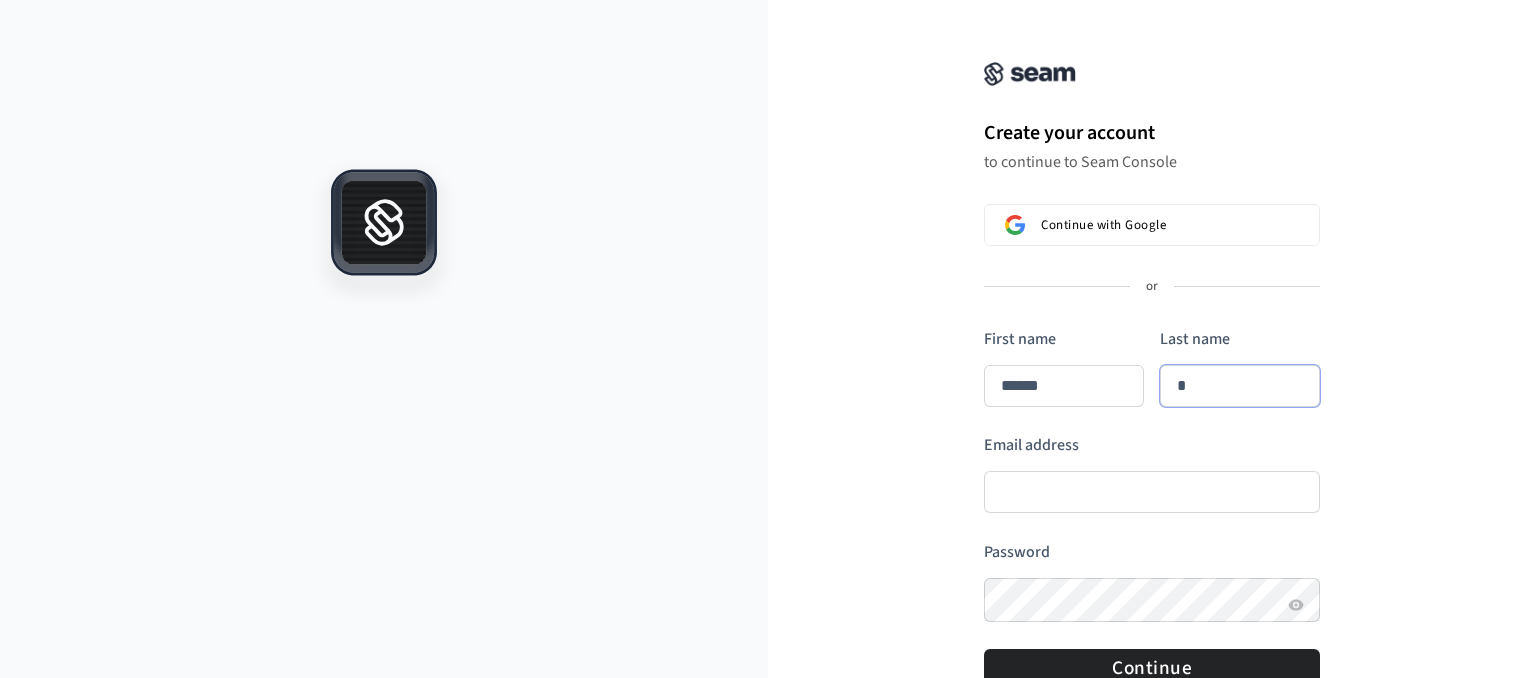 type on "******" 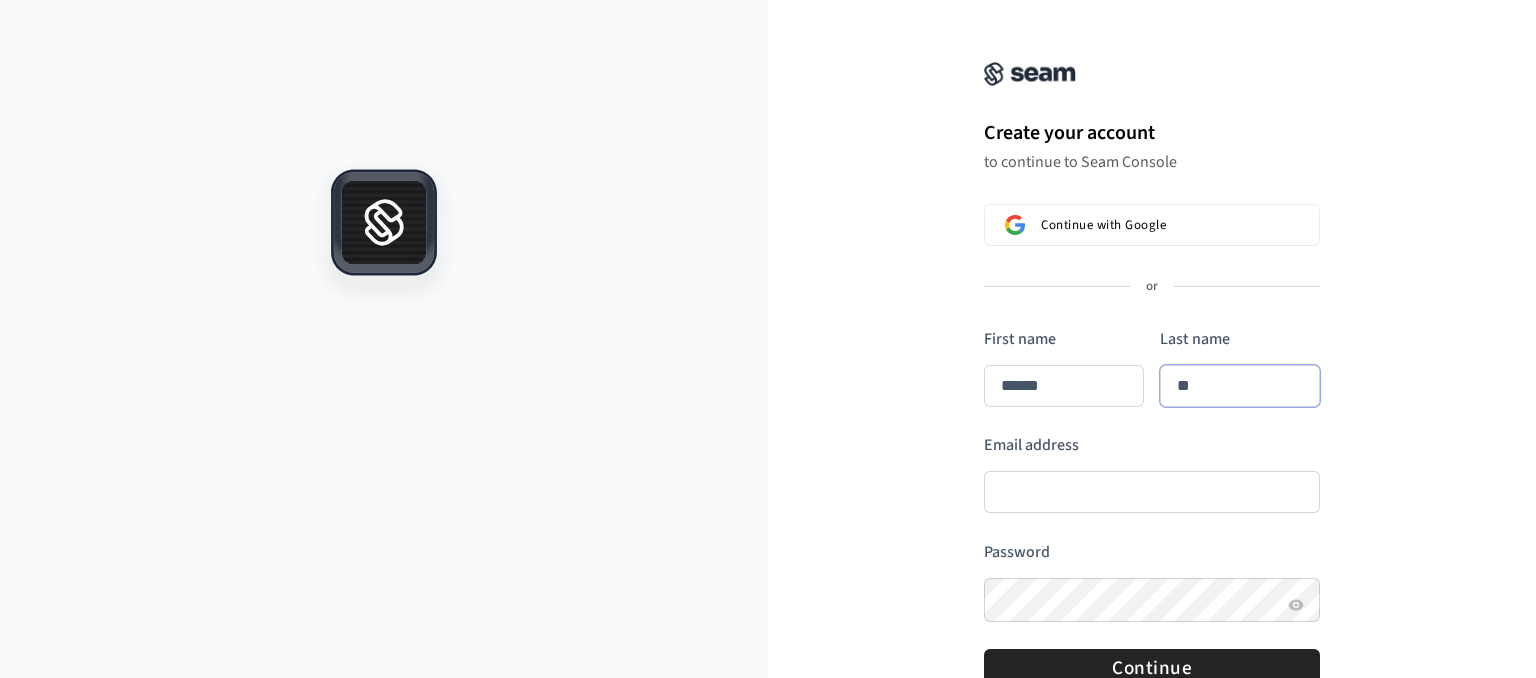 type on "******" 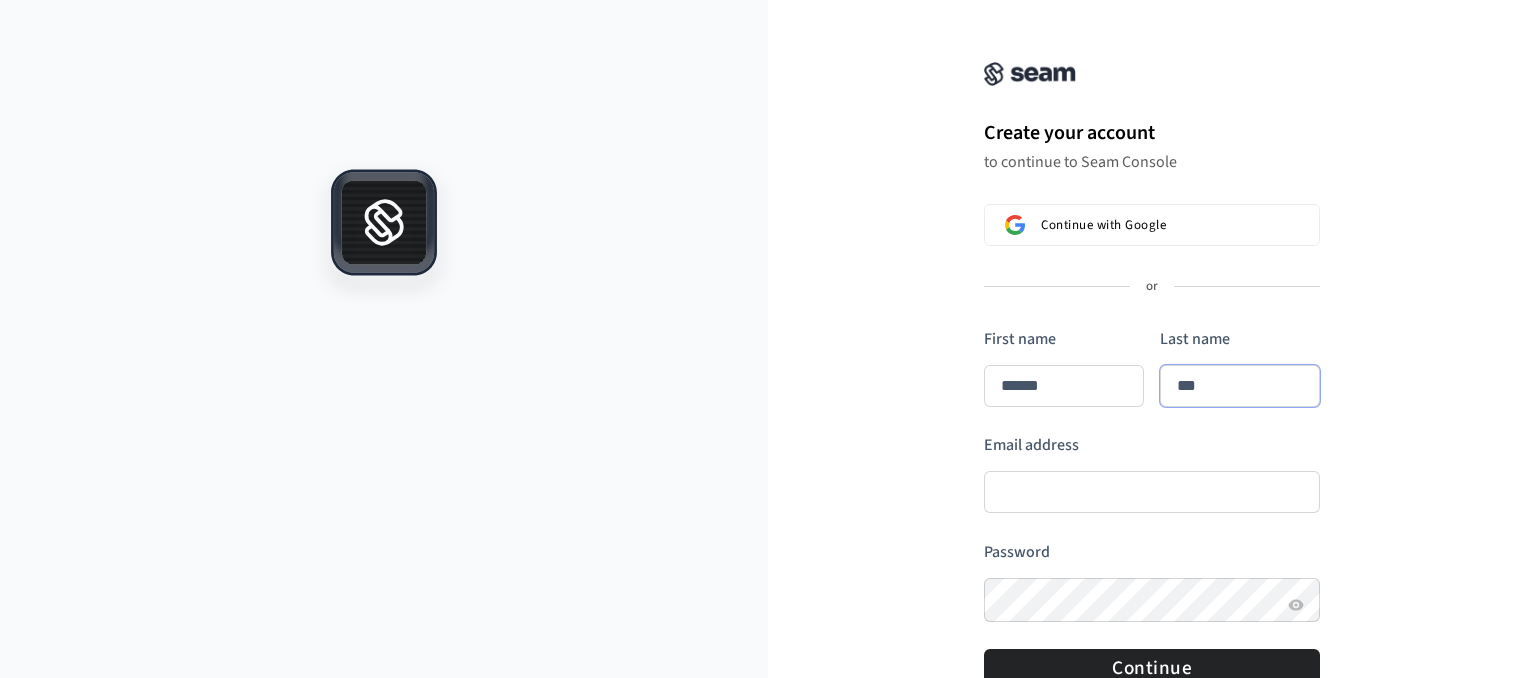 type on "******" 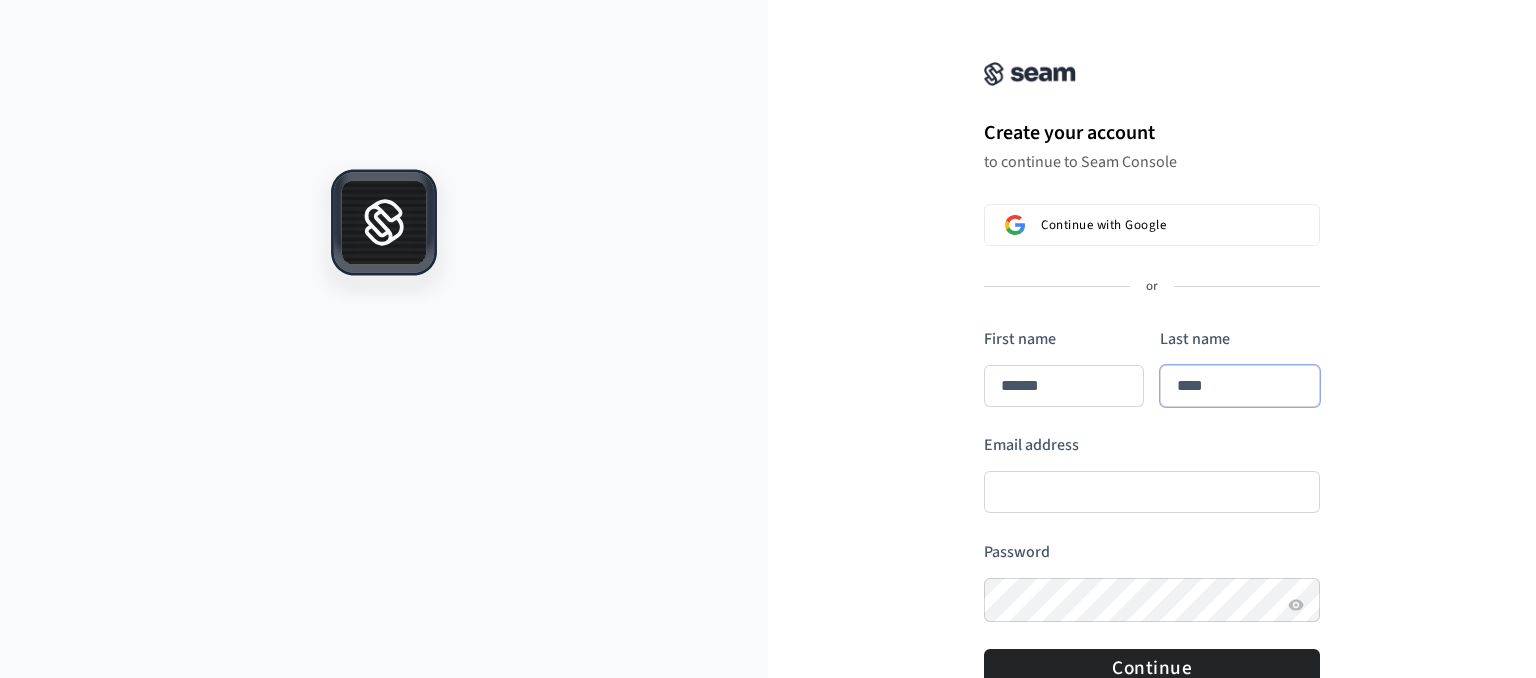 type on "******" 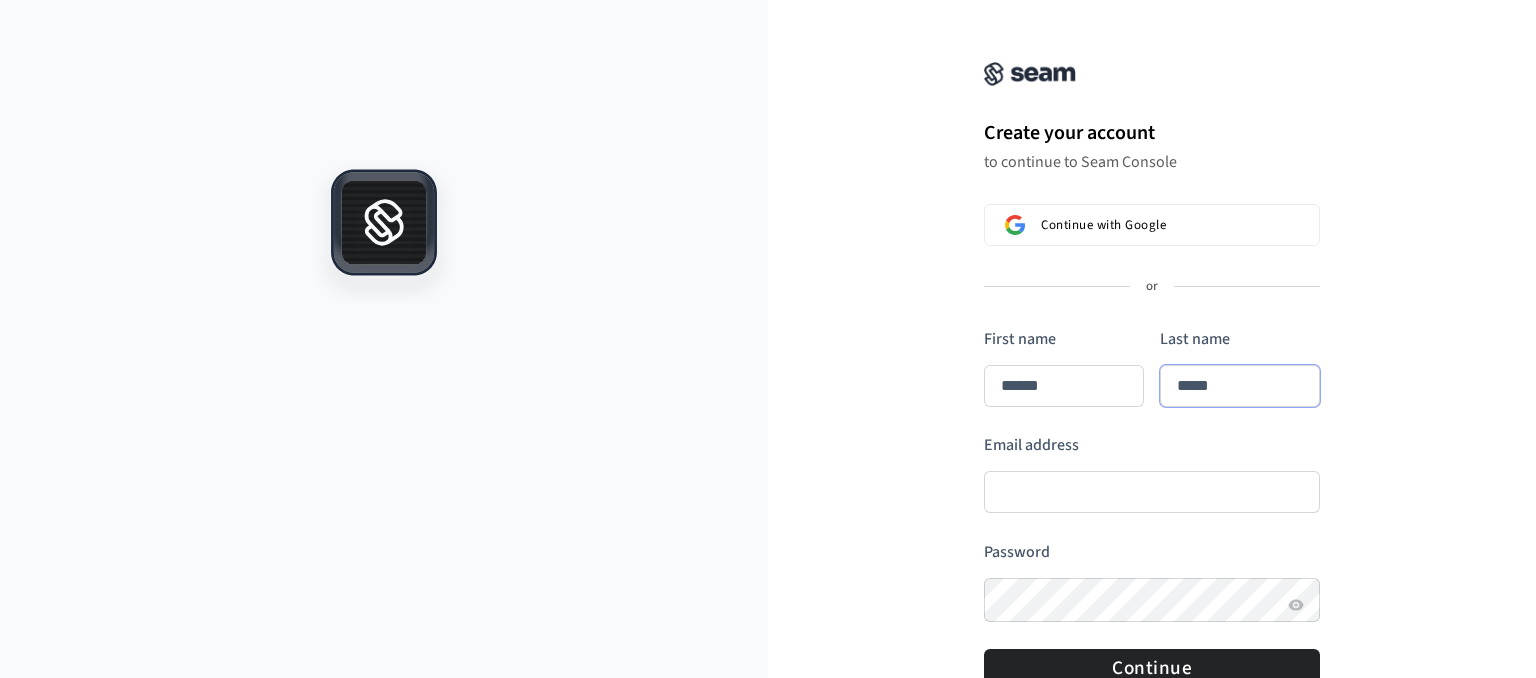 type on "******" 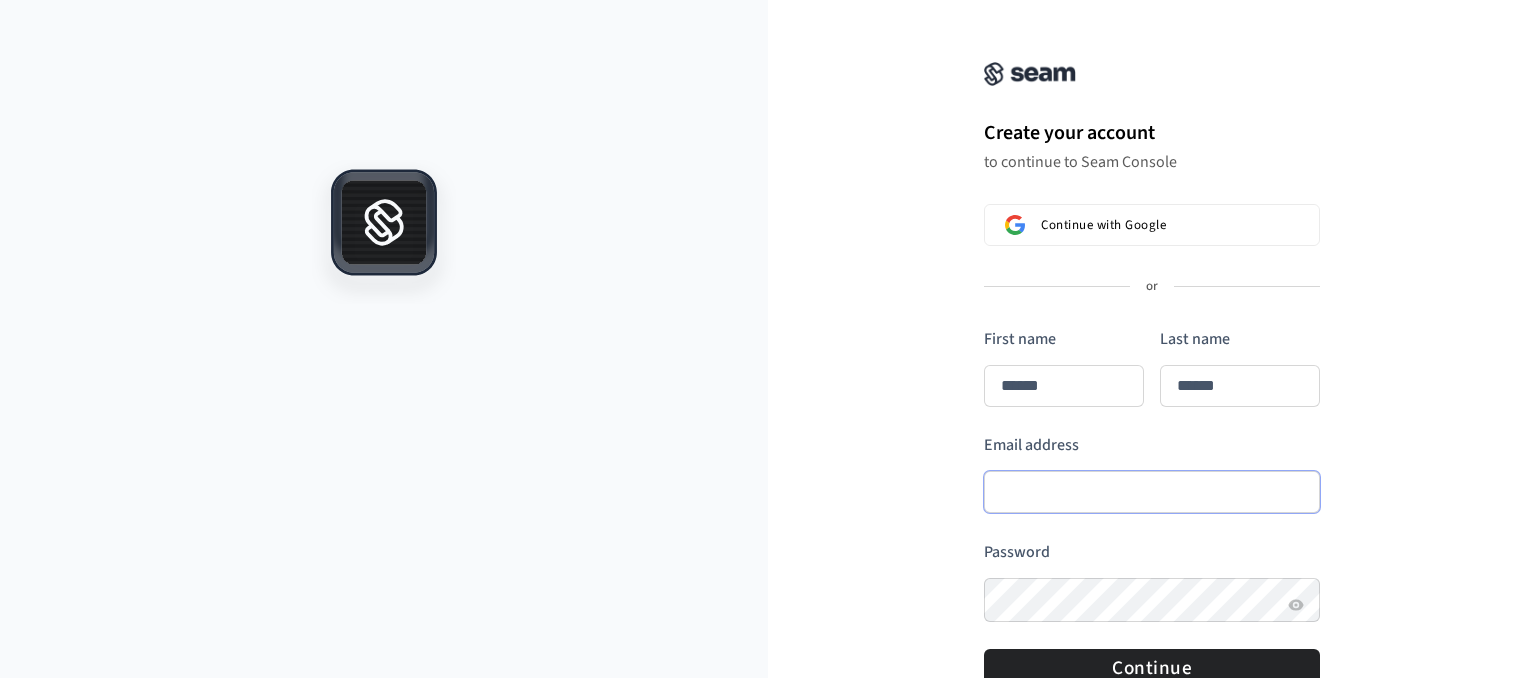 type on "******" 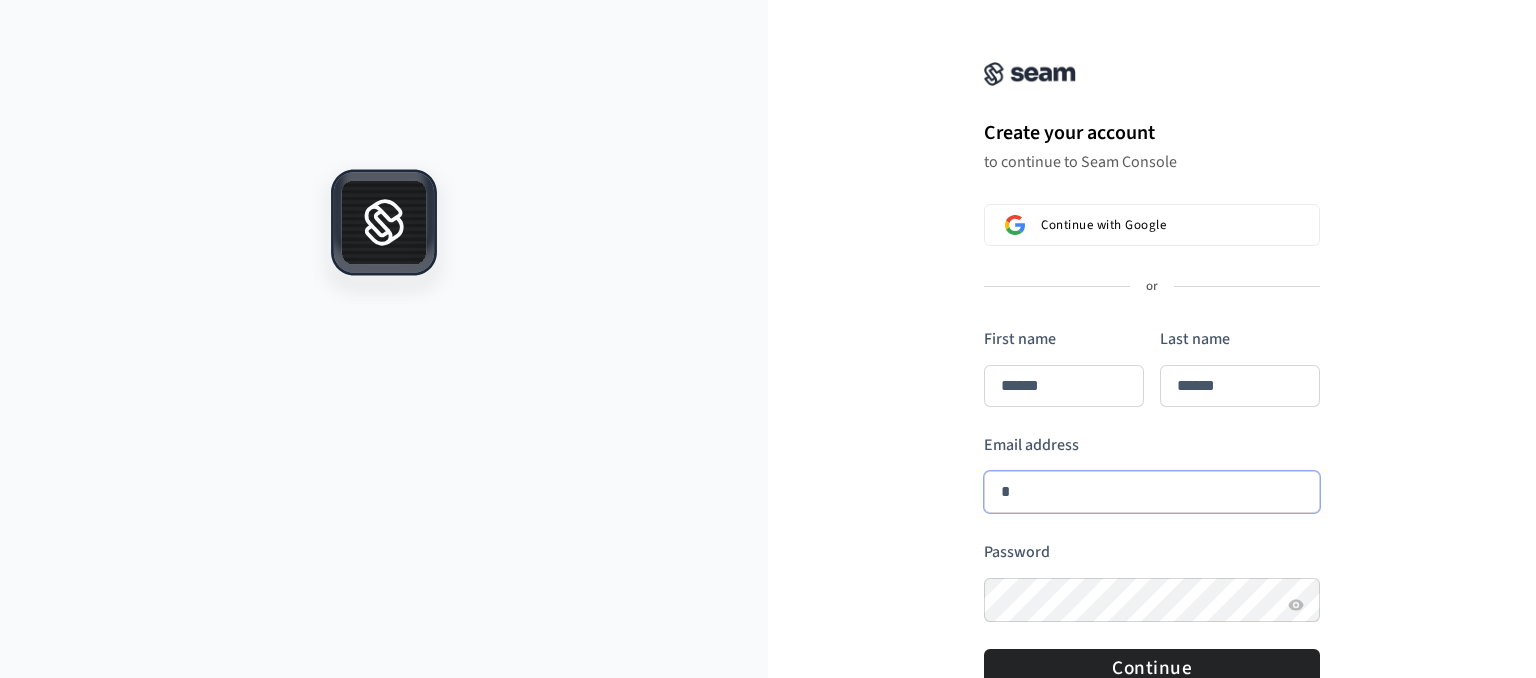 type on "******" 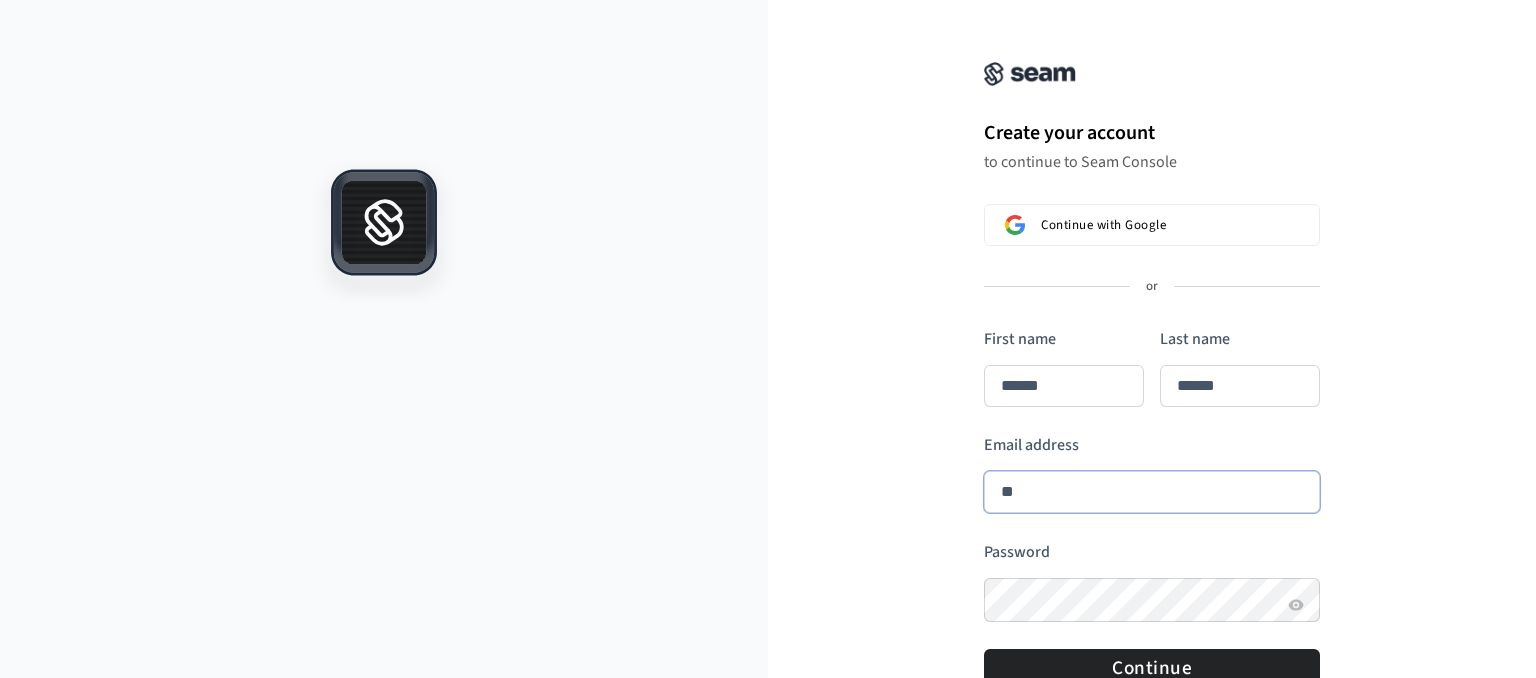 type on "******" 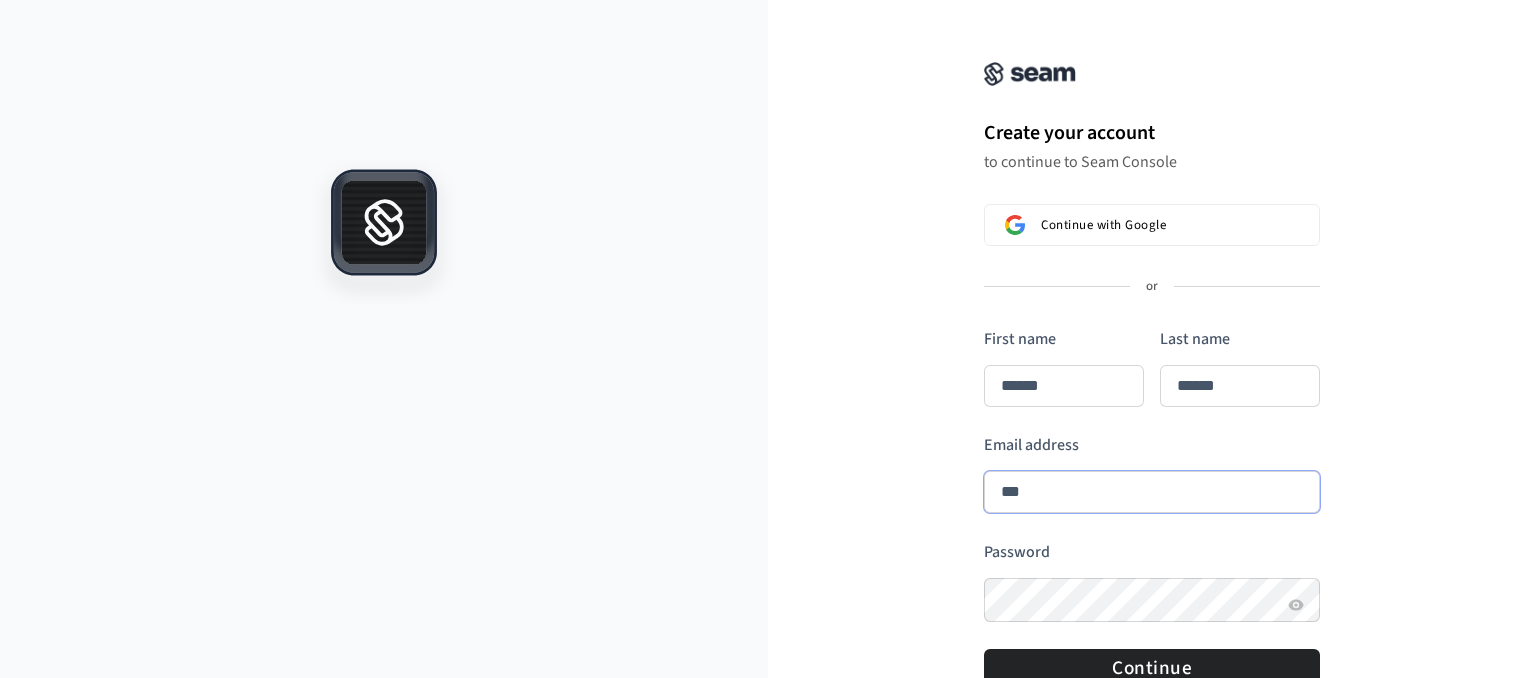 type on "******" 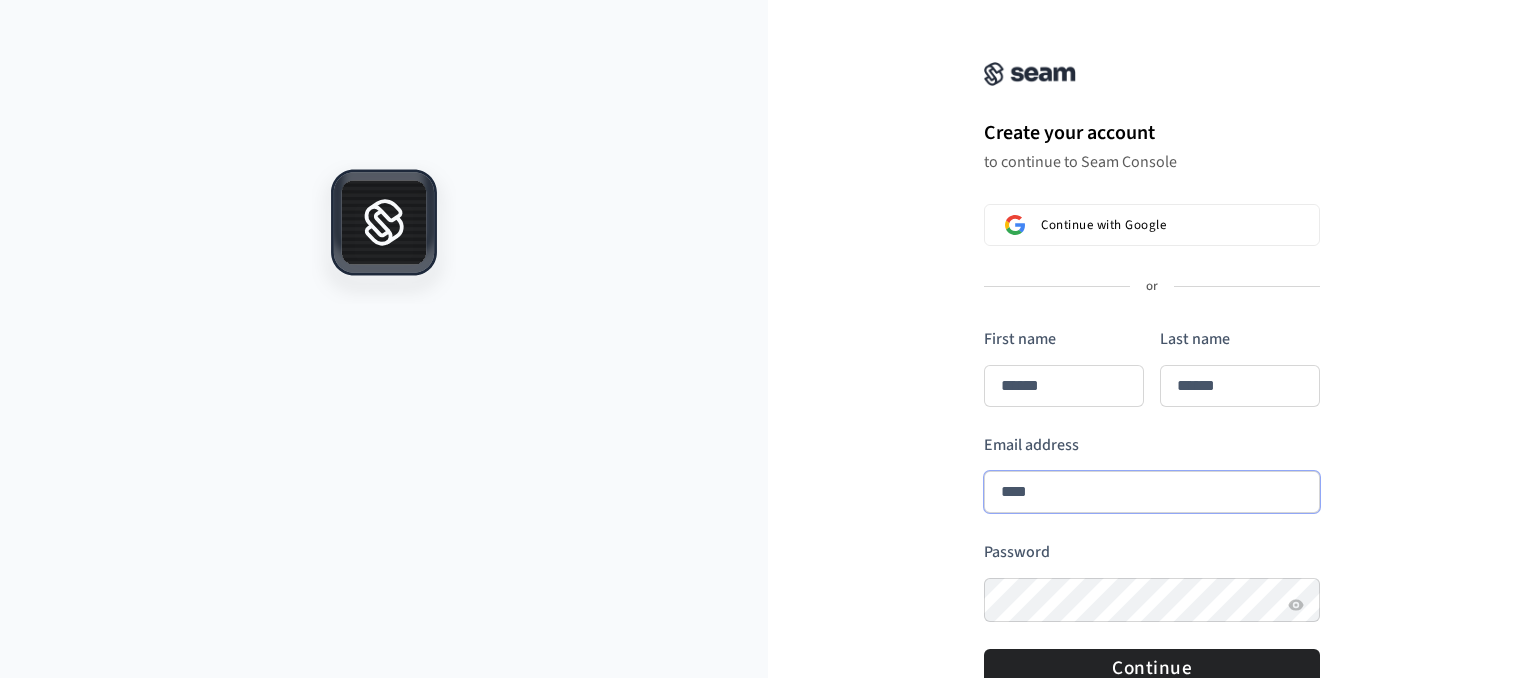 type on "******" 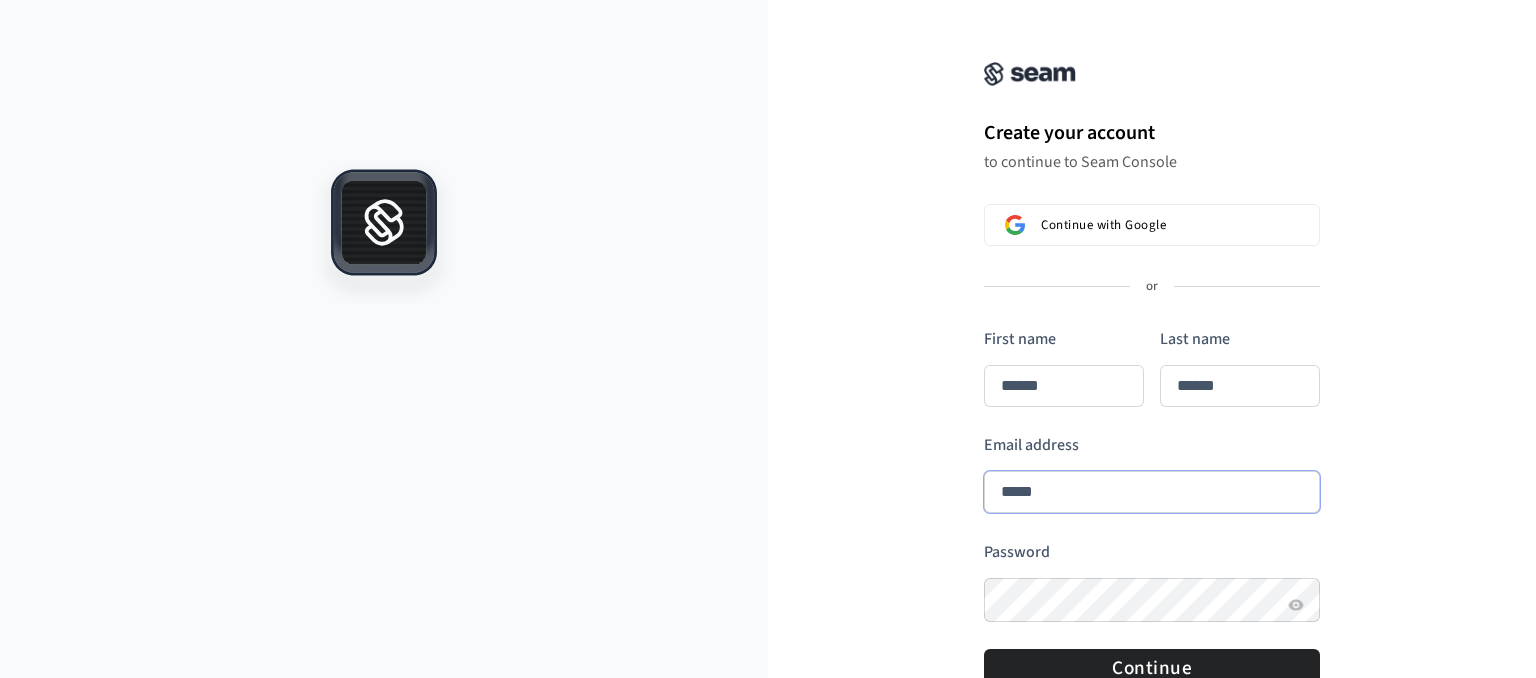 type on "******" 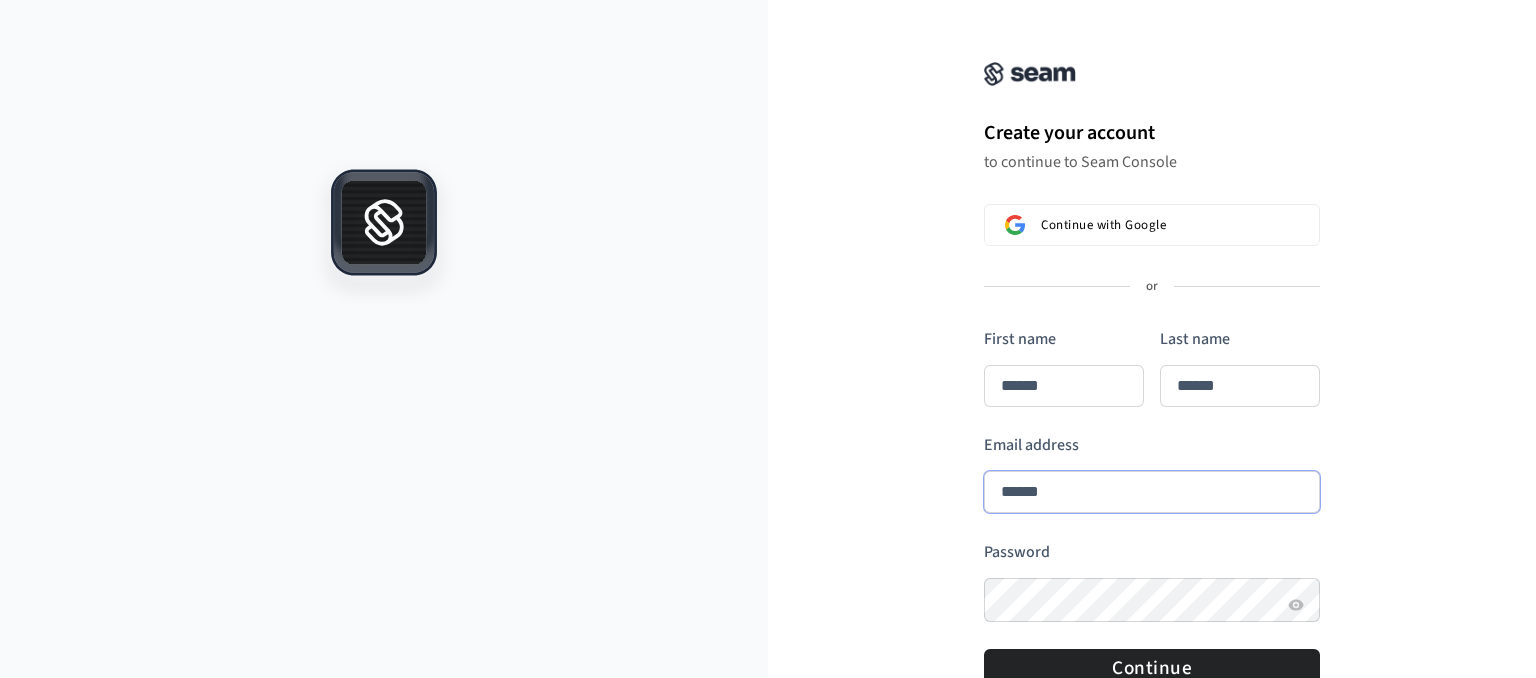 type on "******" 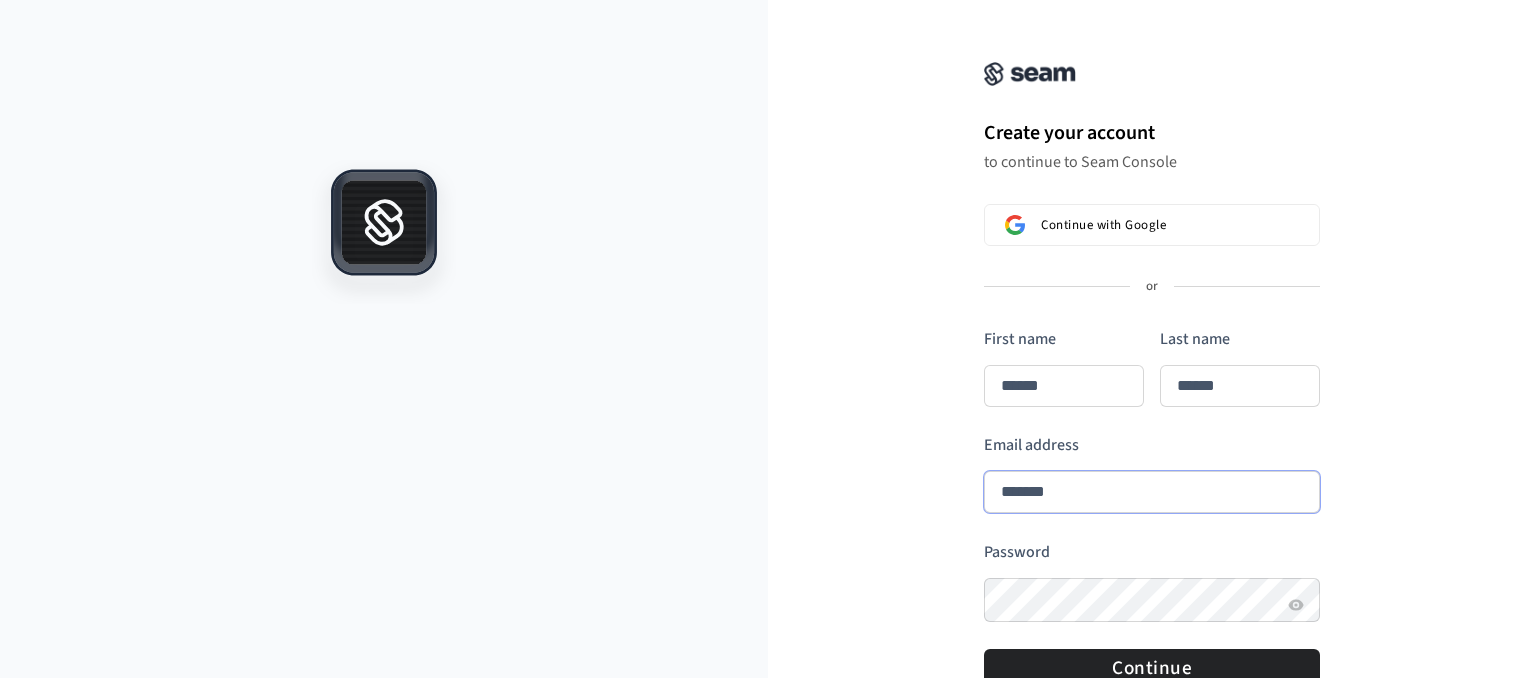 type on "******" 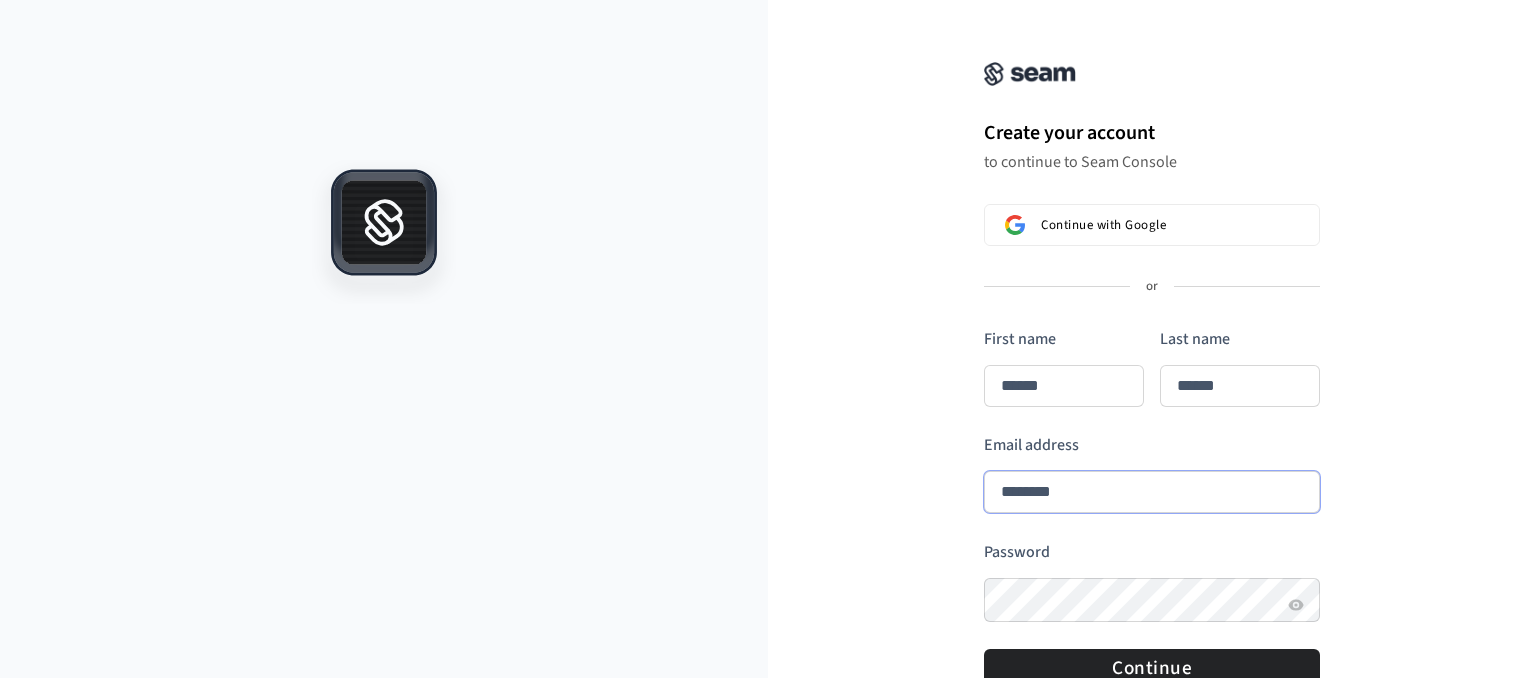 type on "******" 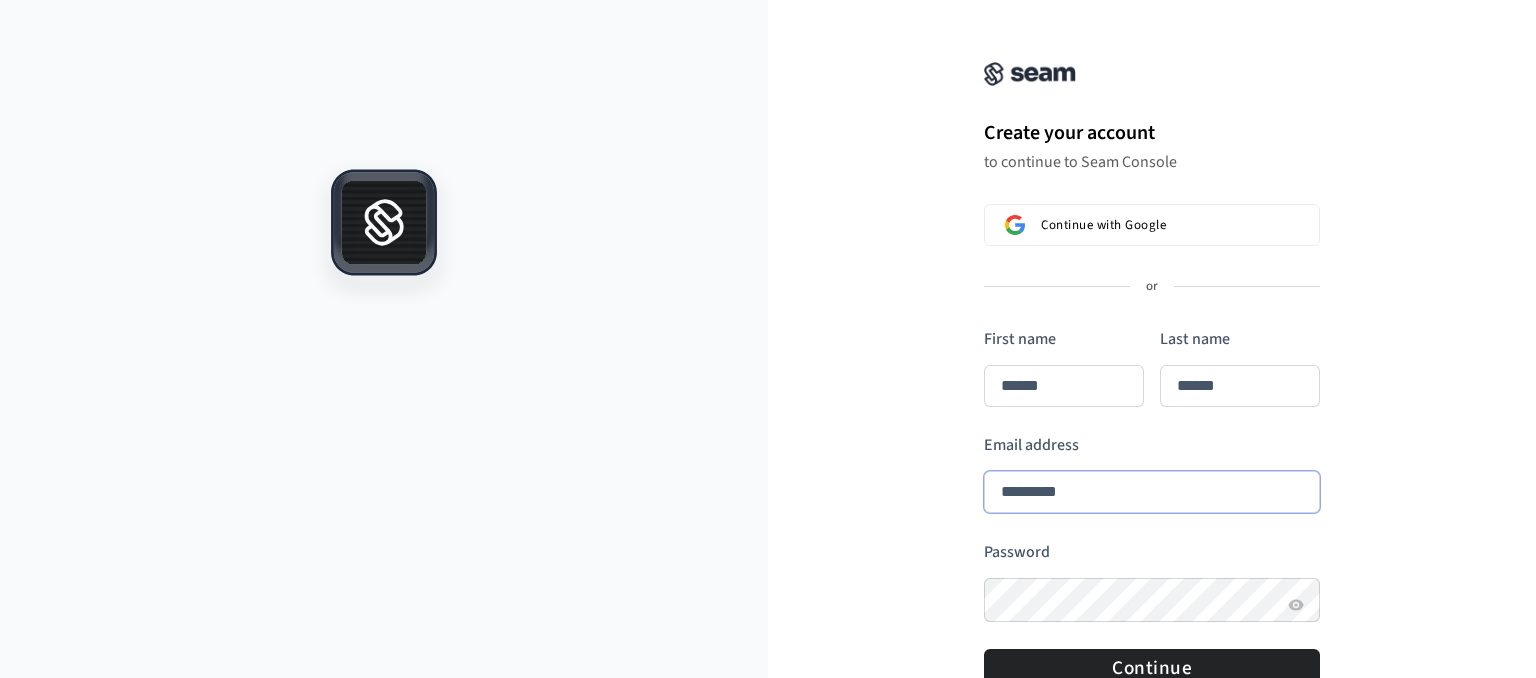 type on "******" 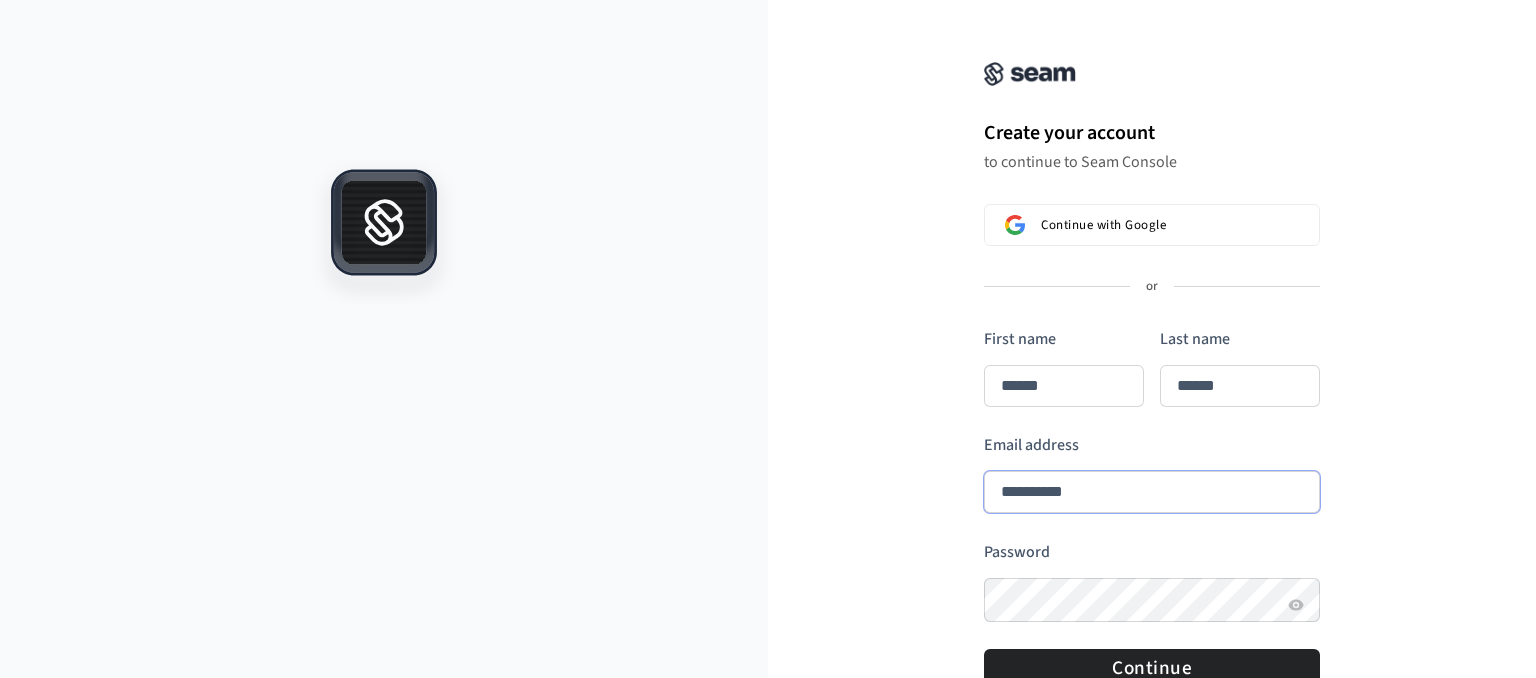 type on "******" 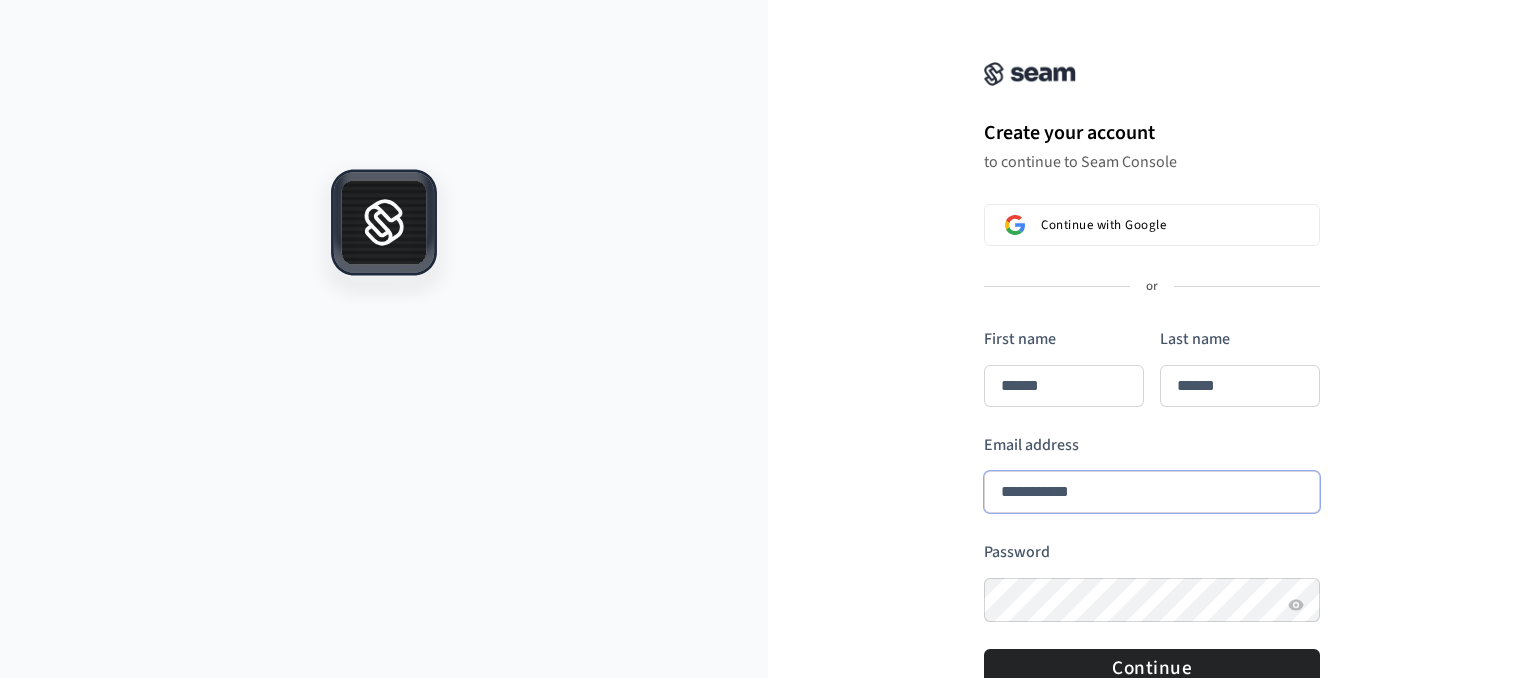 type on "******" 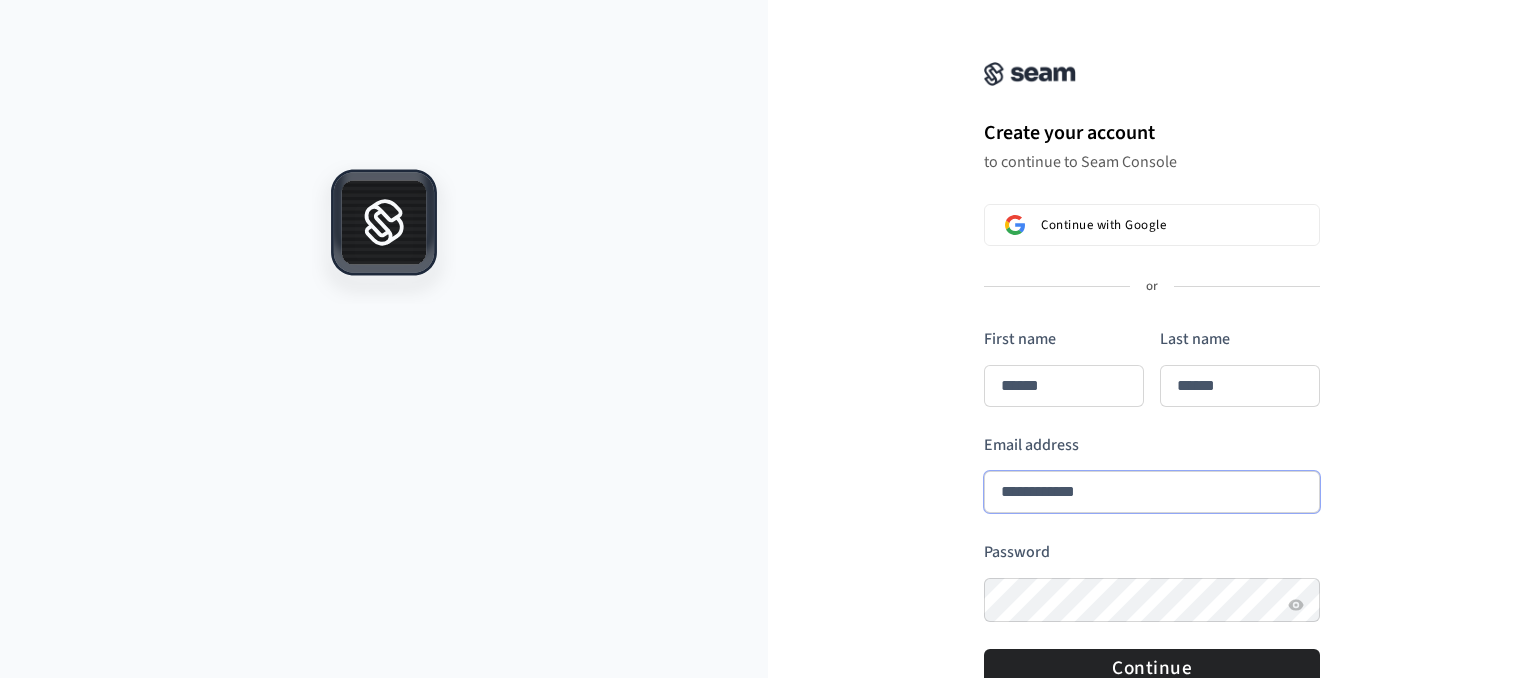 type on "******" 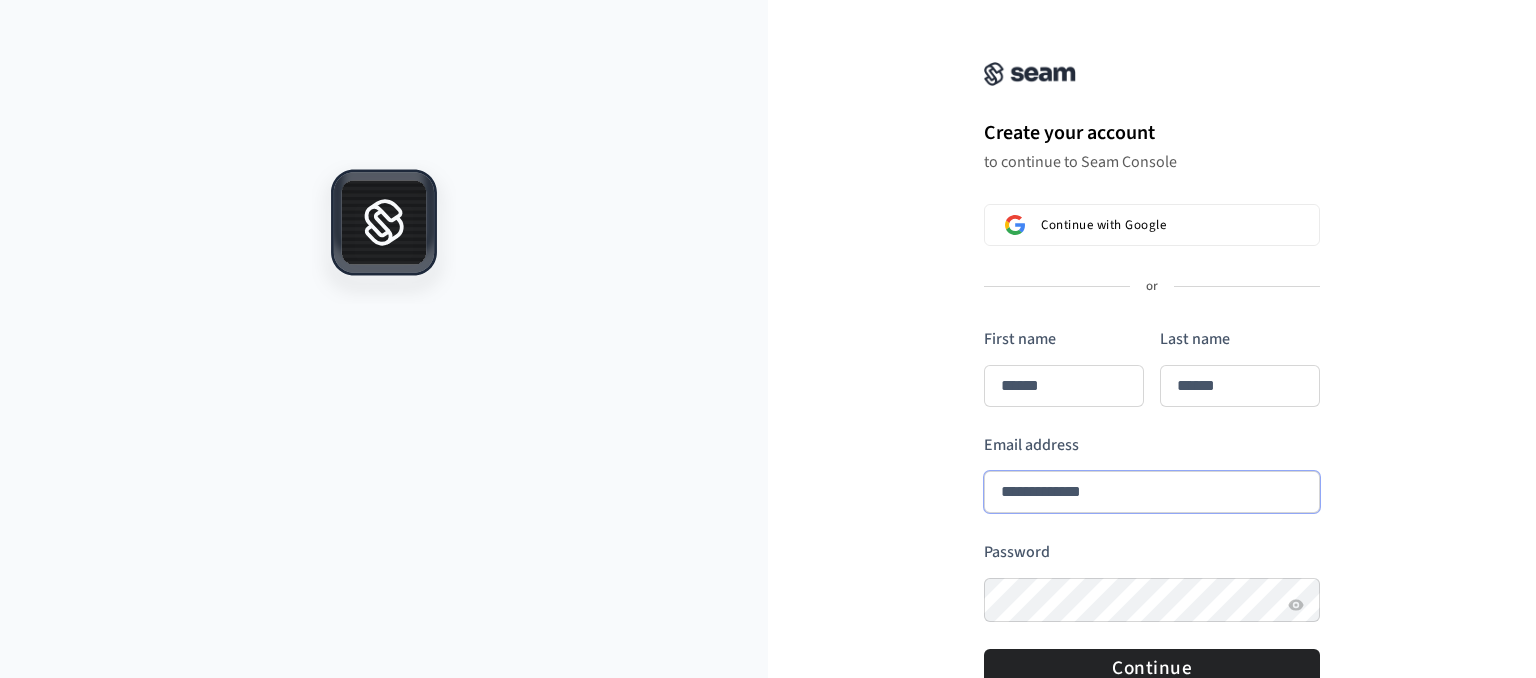 type on "******" 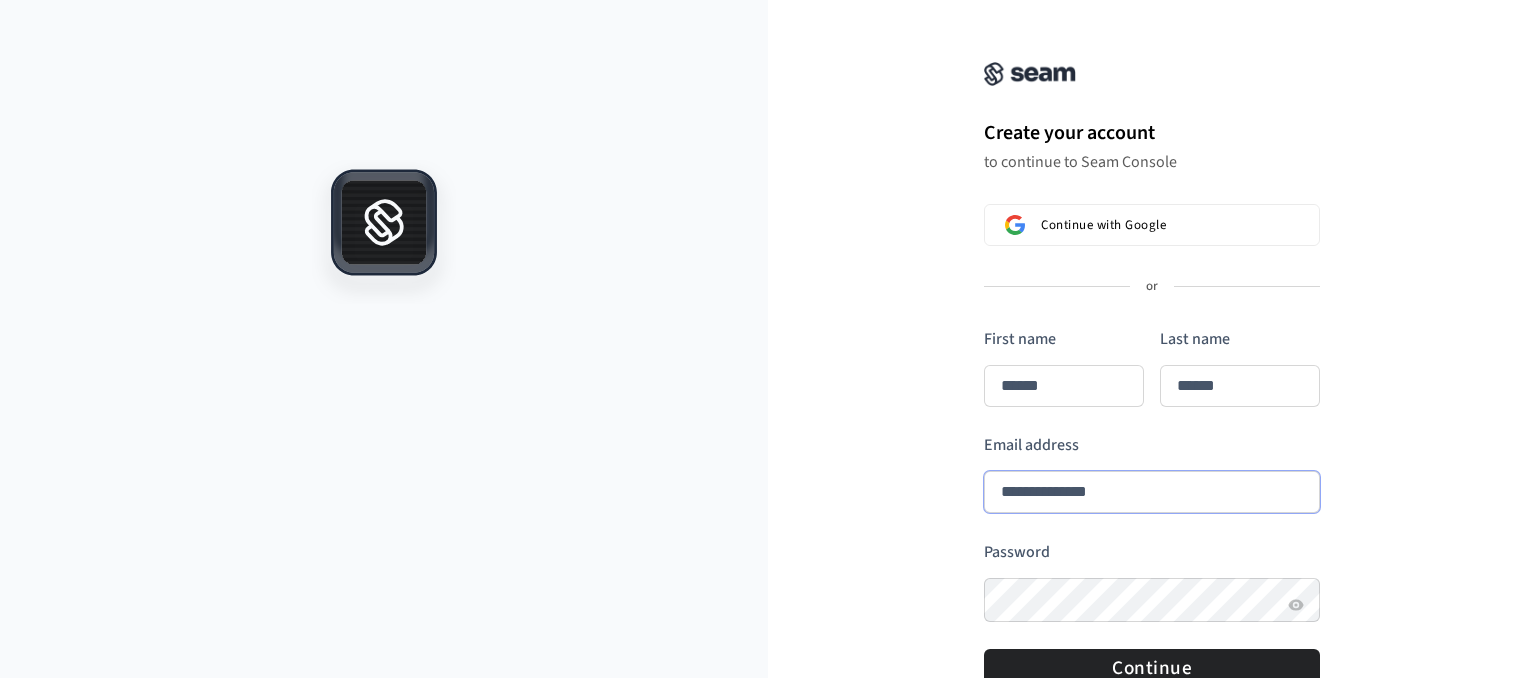 type on "******" 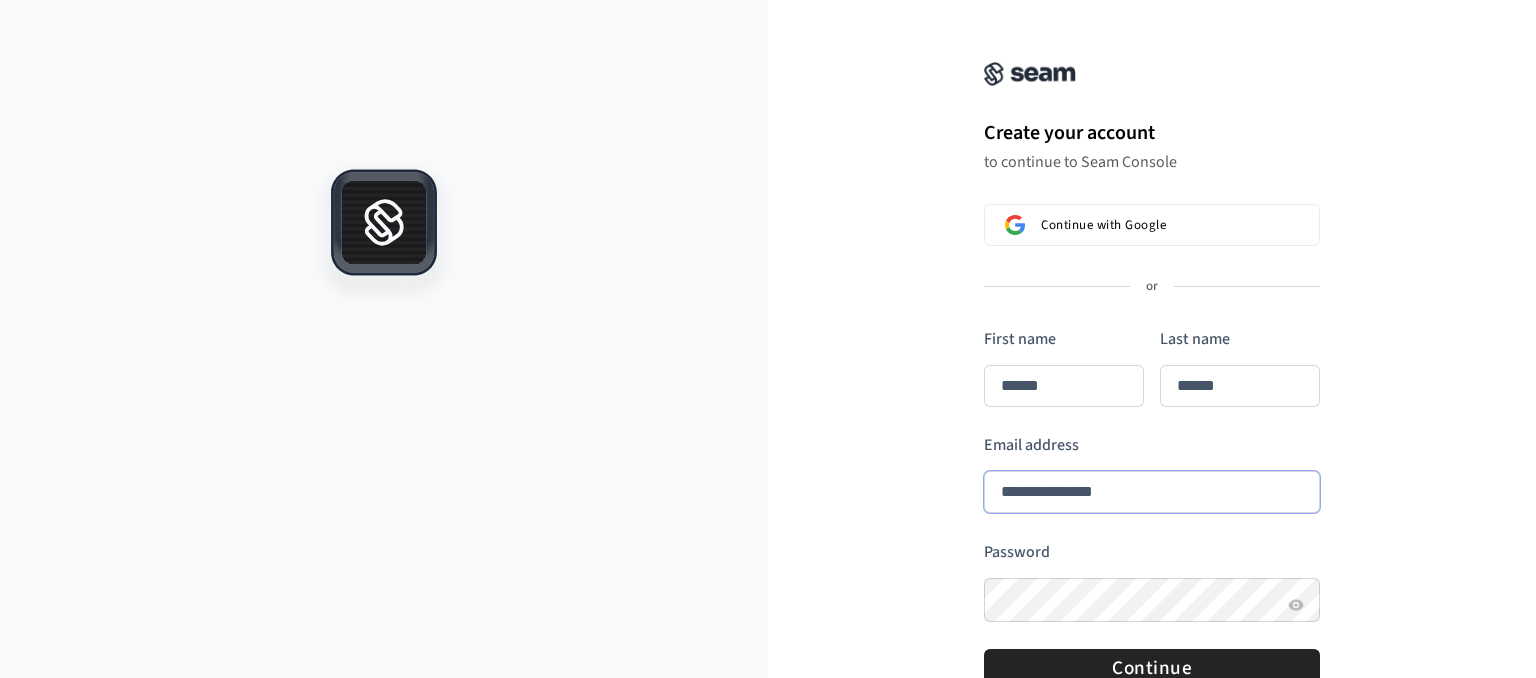 type on "******" 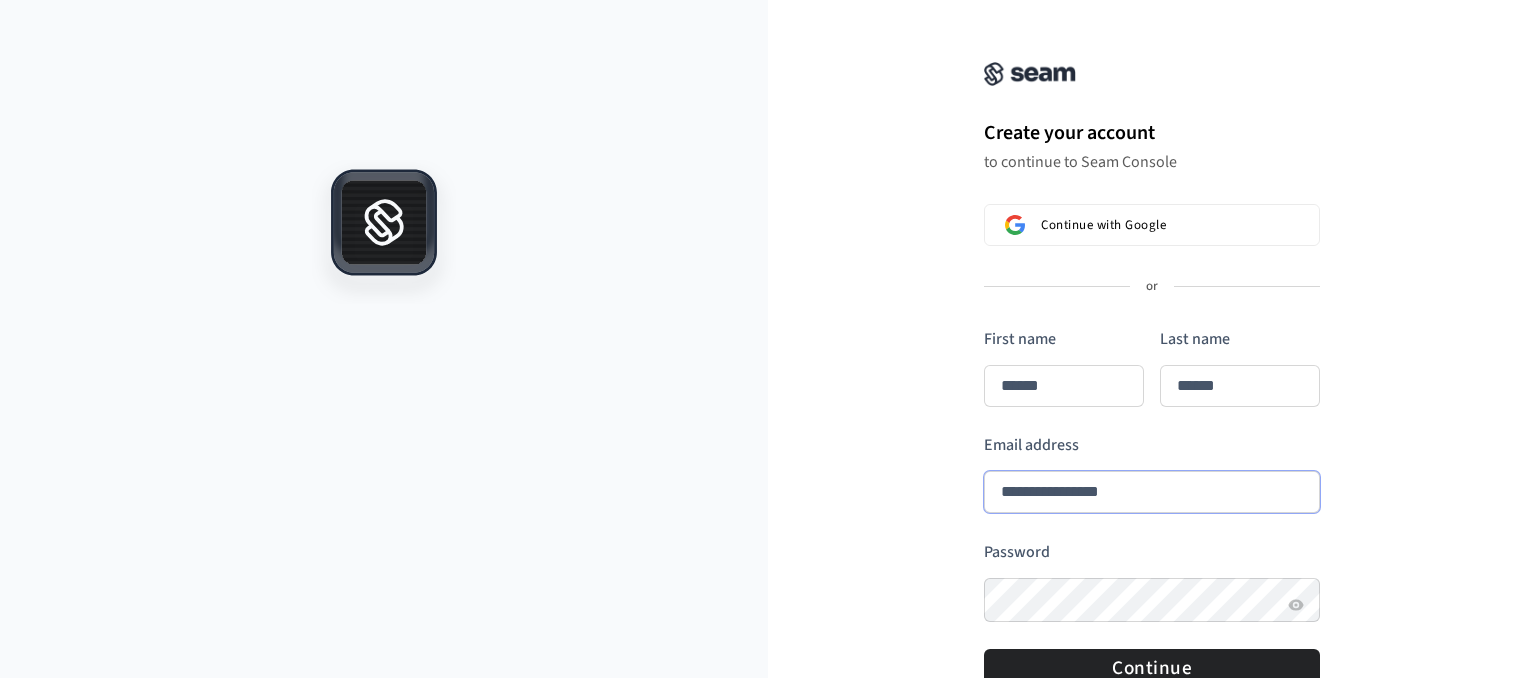 type on "******" 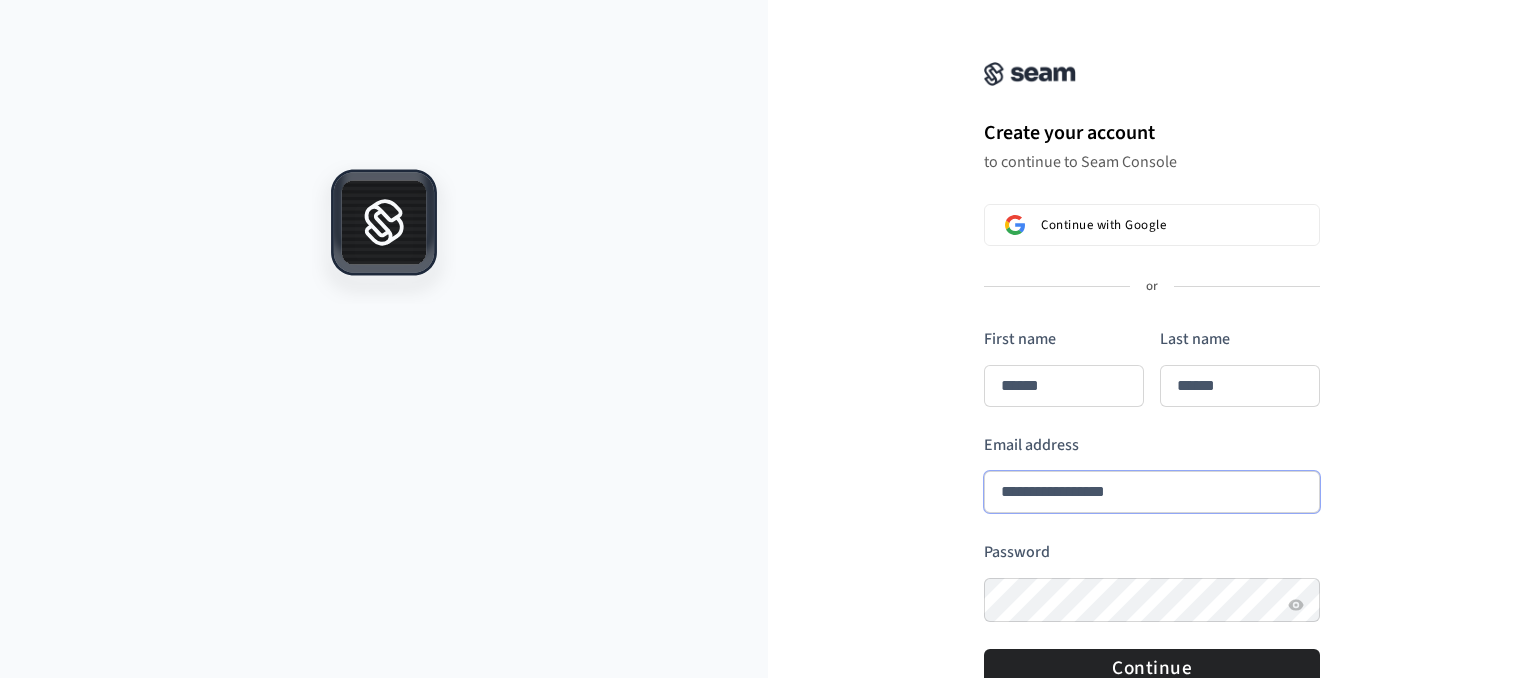 type on "******" 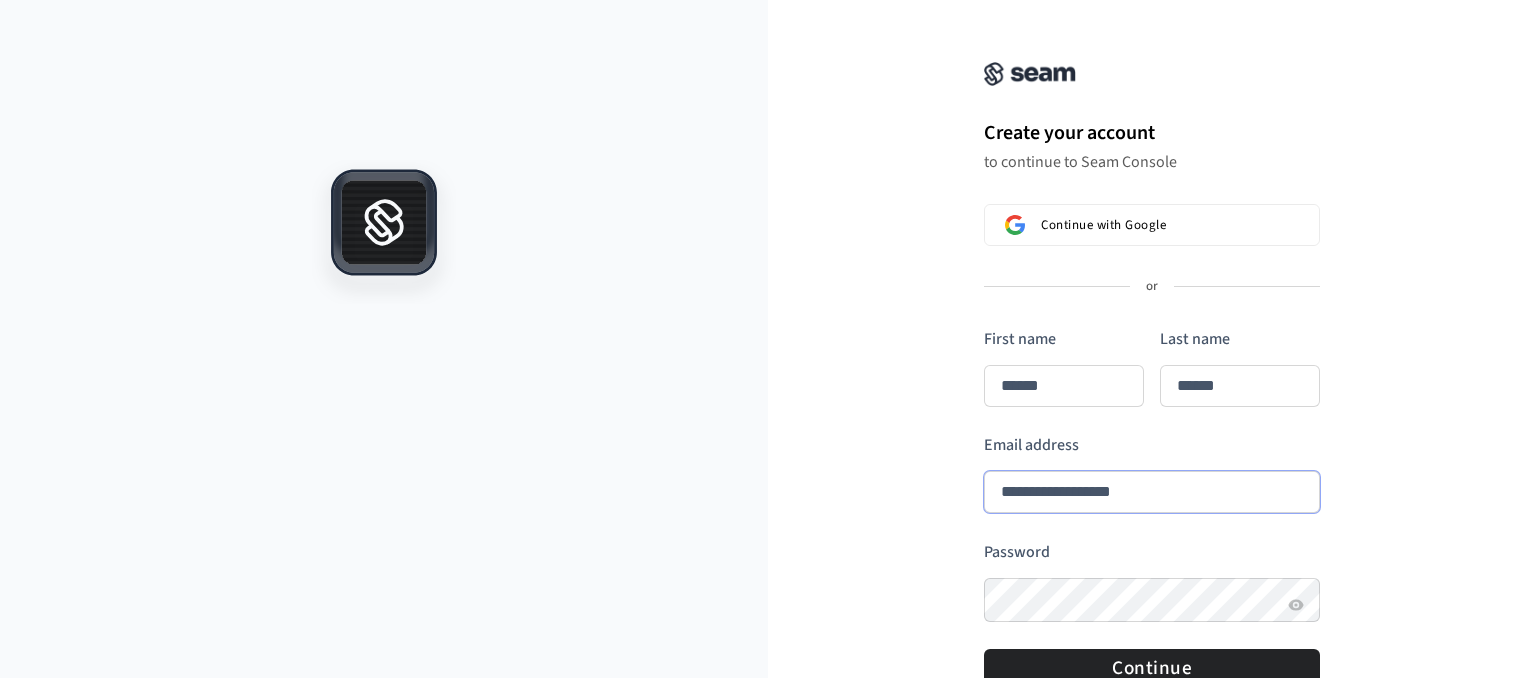 type on "******" 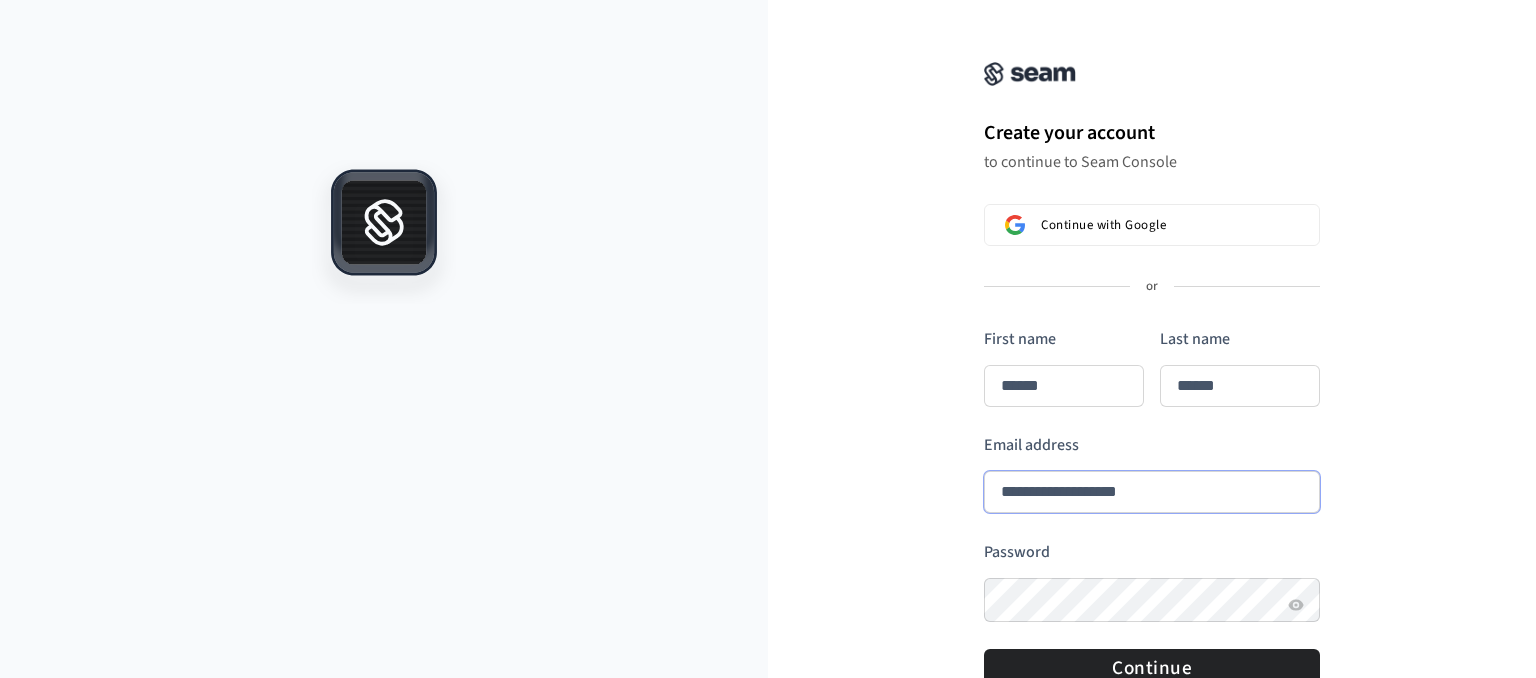 type on "******" 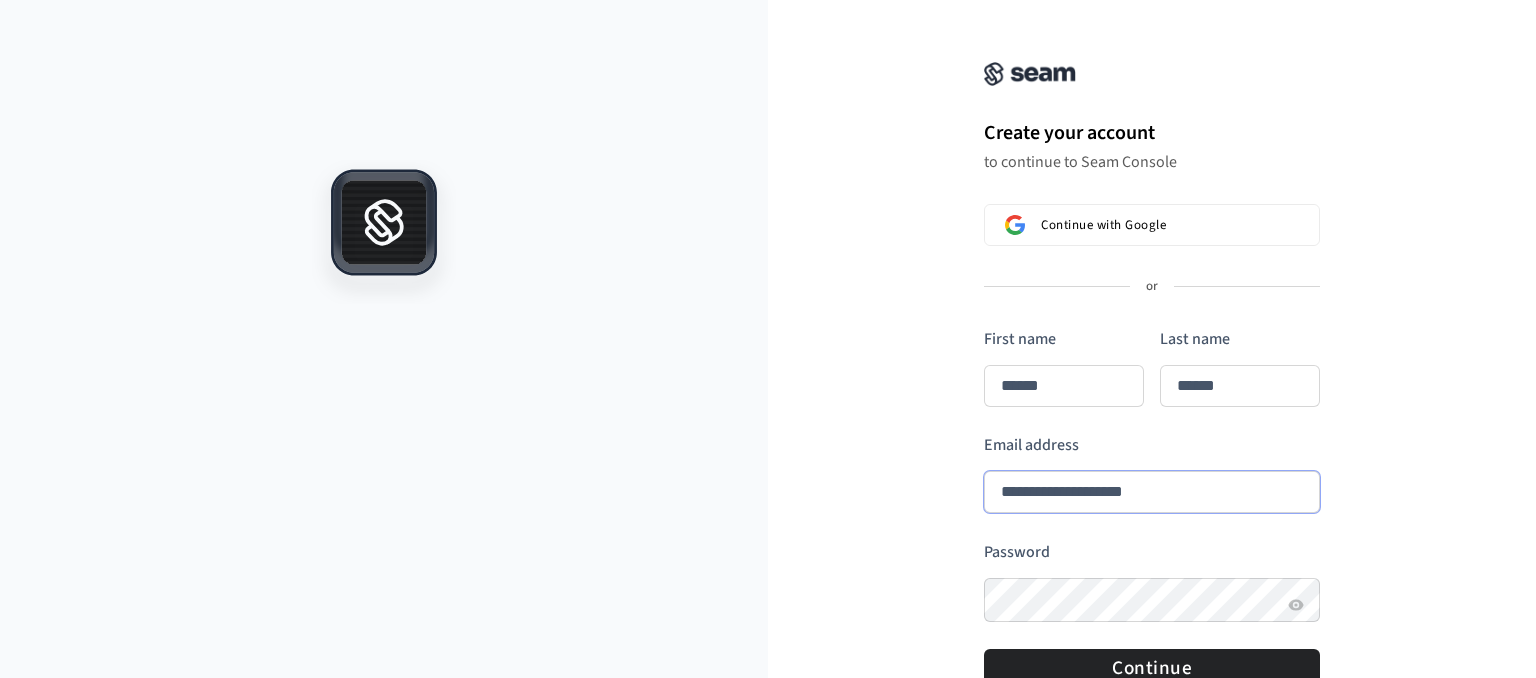 type on "**********" 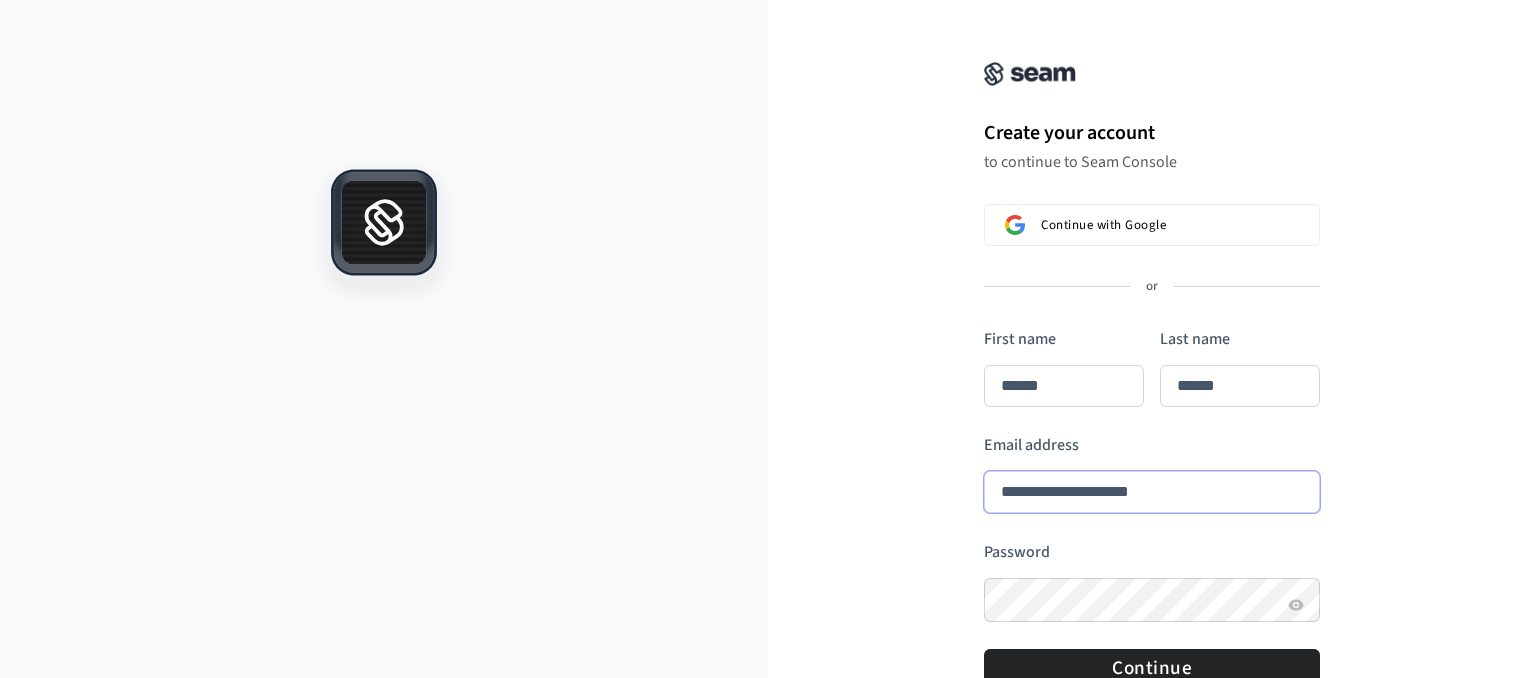 type on "******" 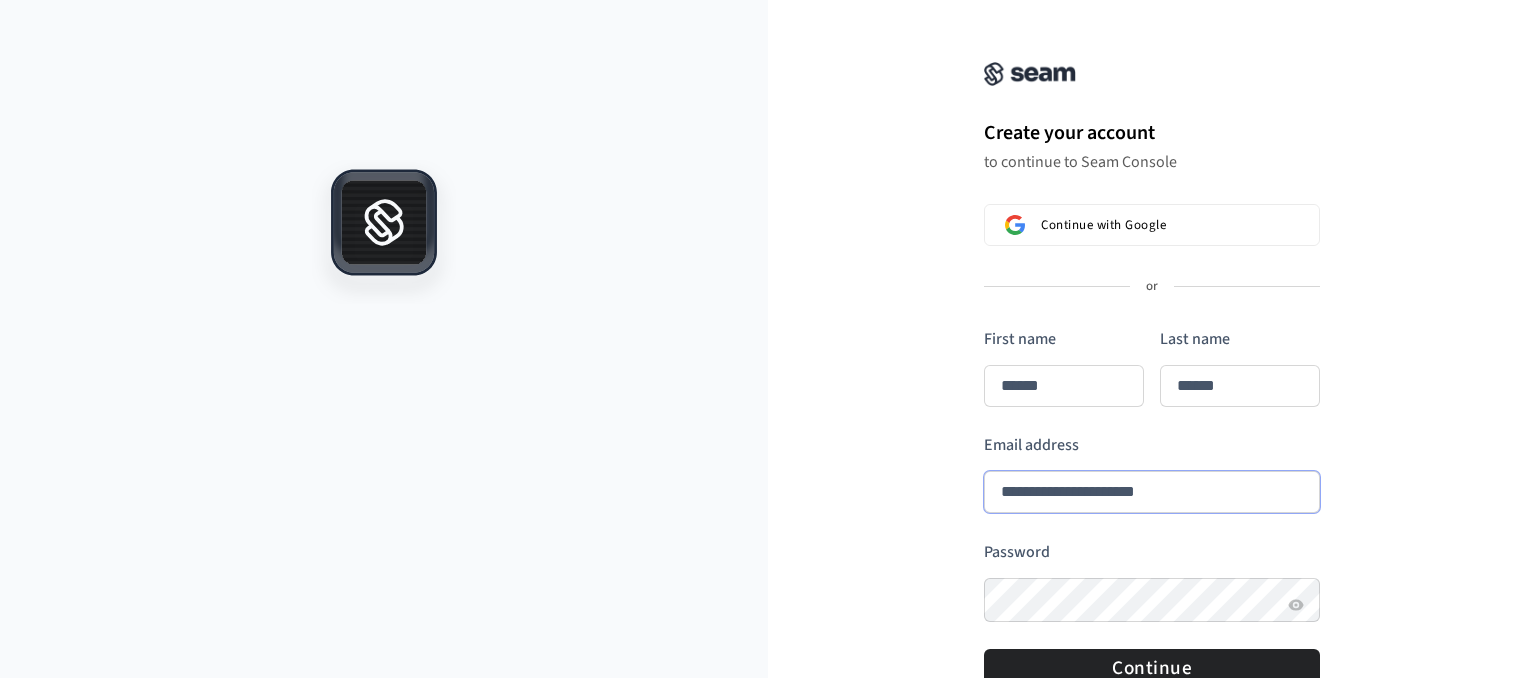 type on "******" 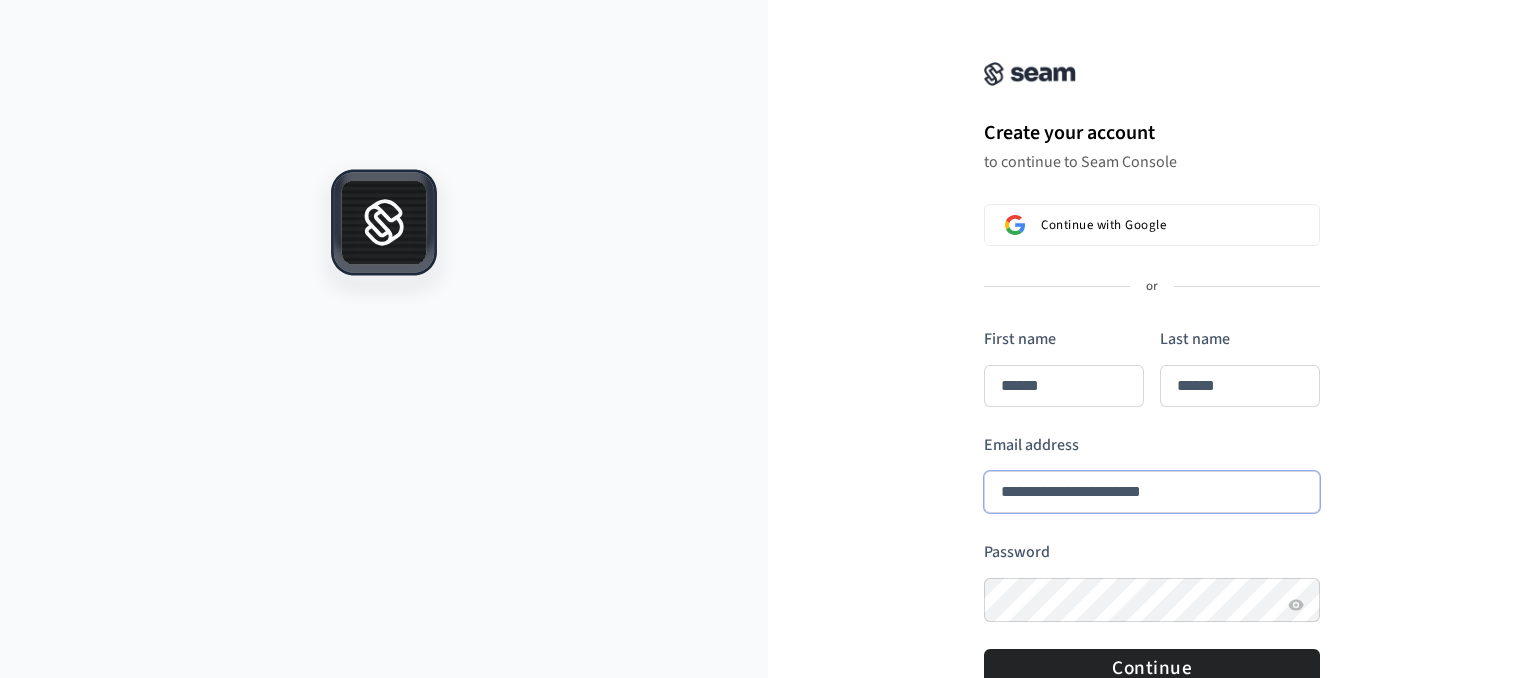 type on "******" 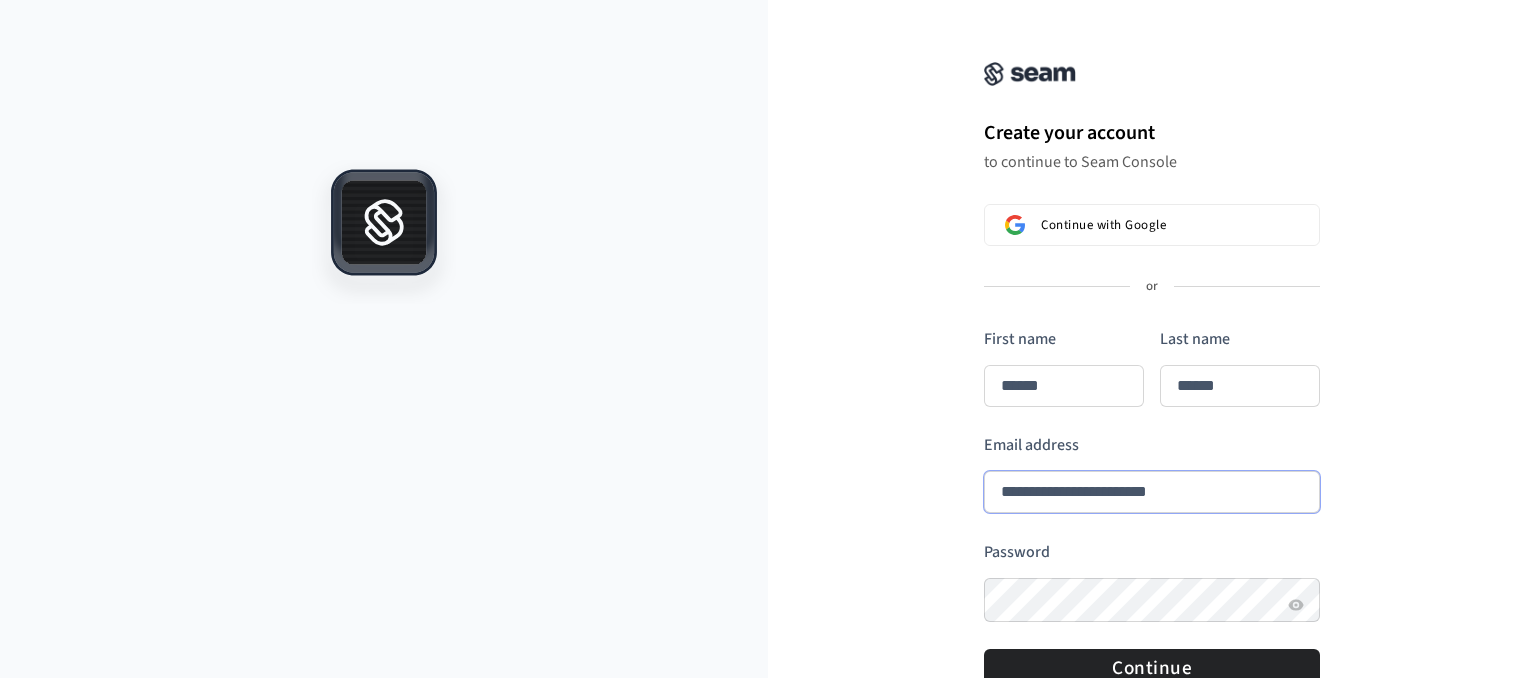type on "******" 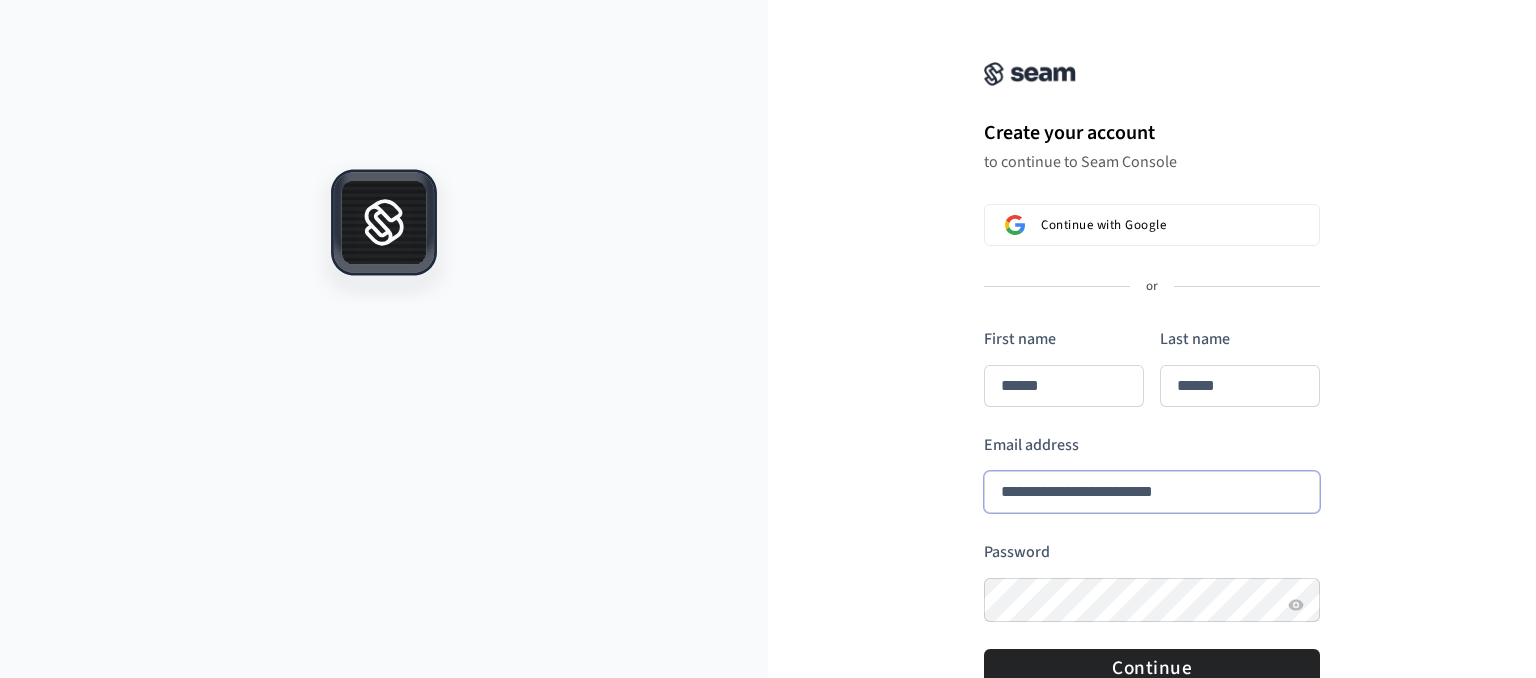type on "******" 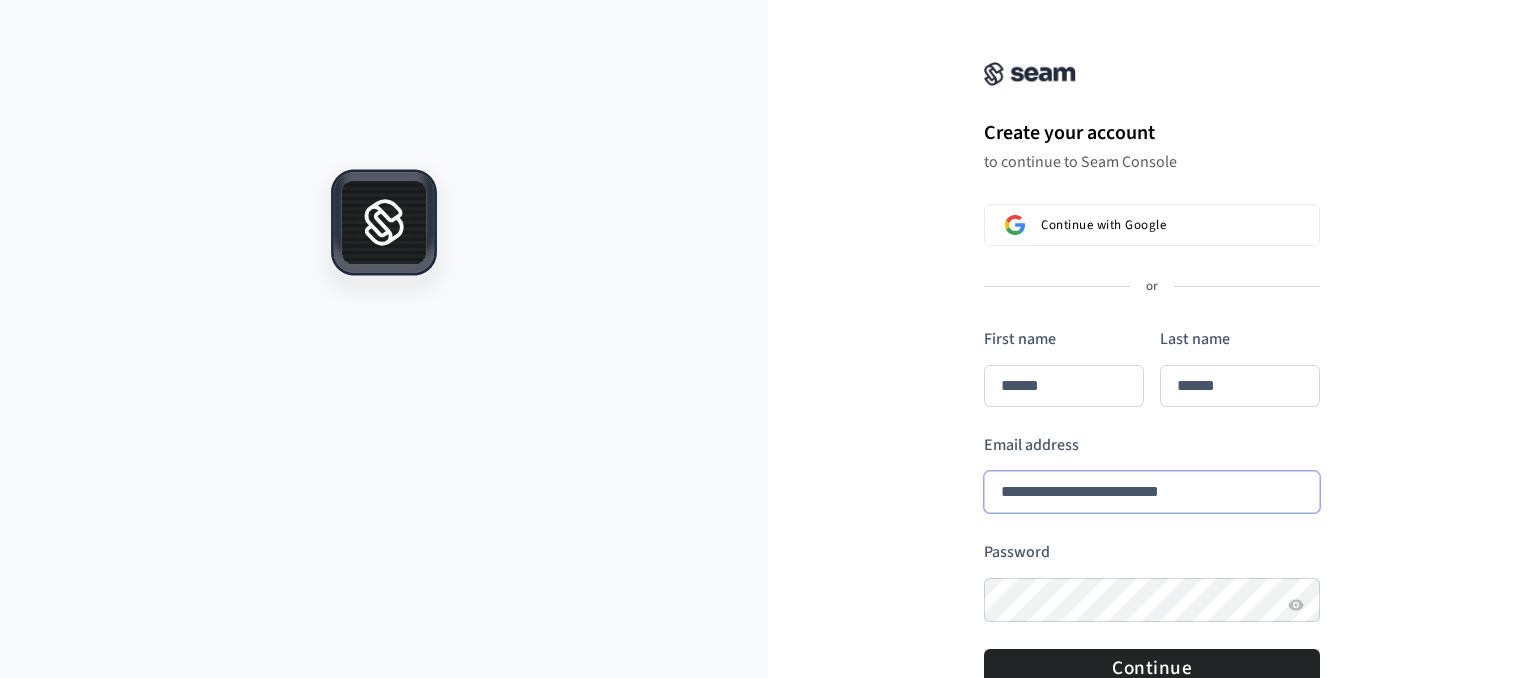 type on "******" 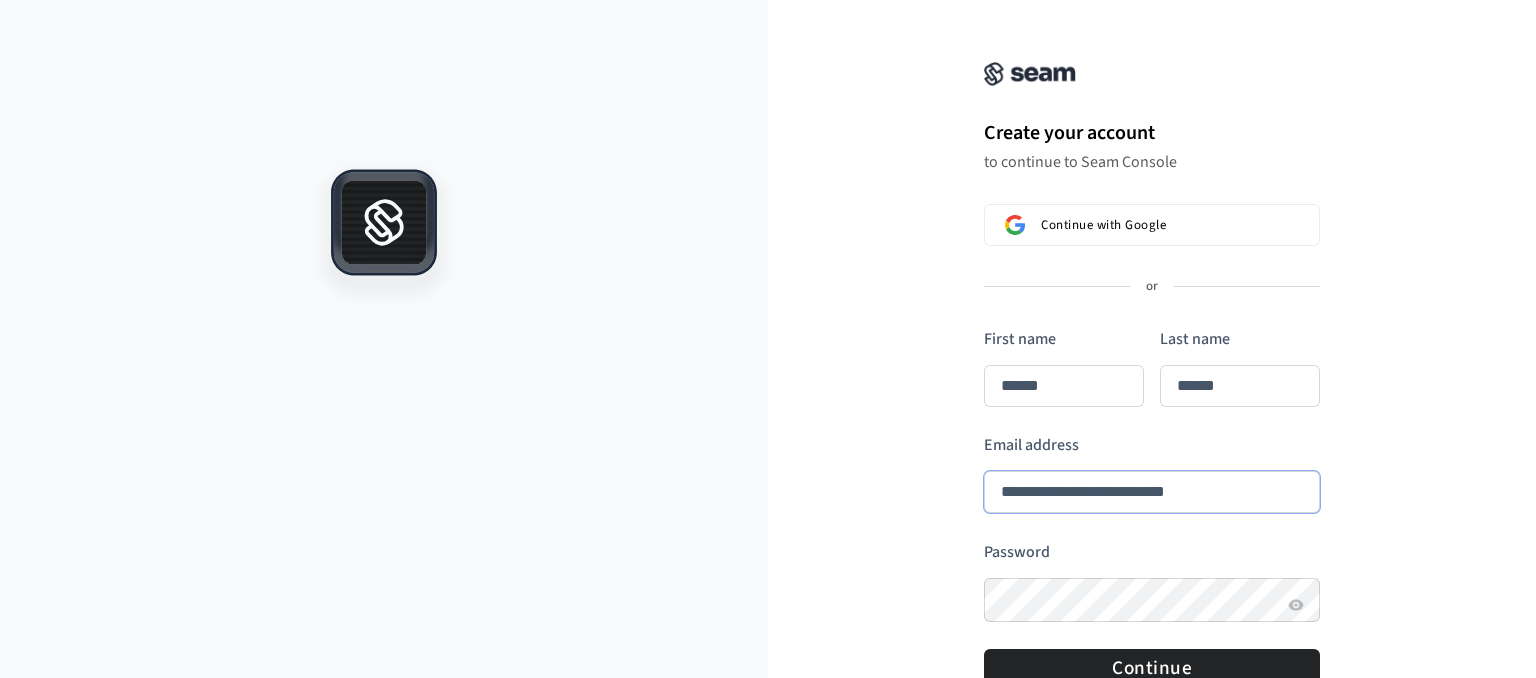 type on "******" 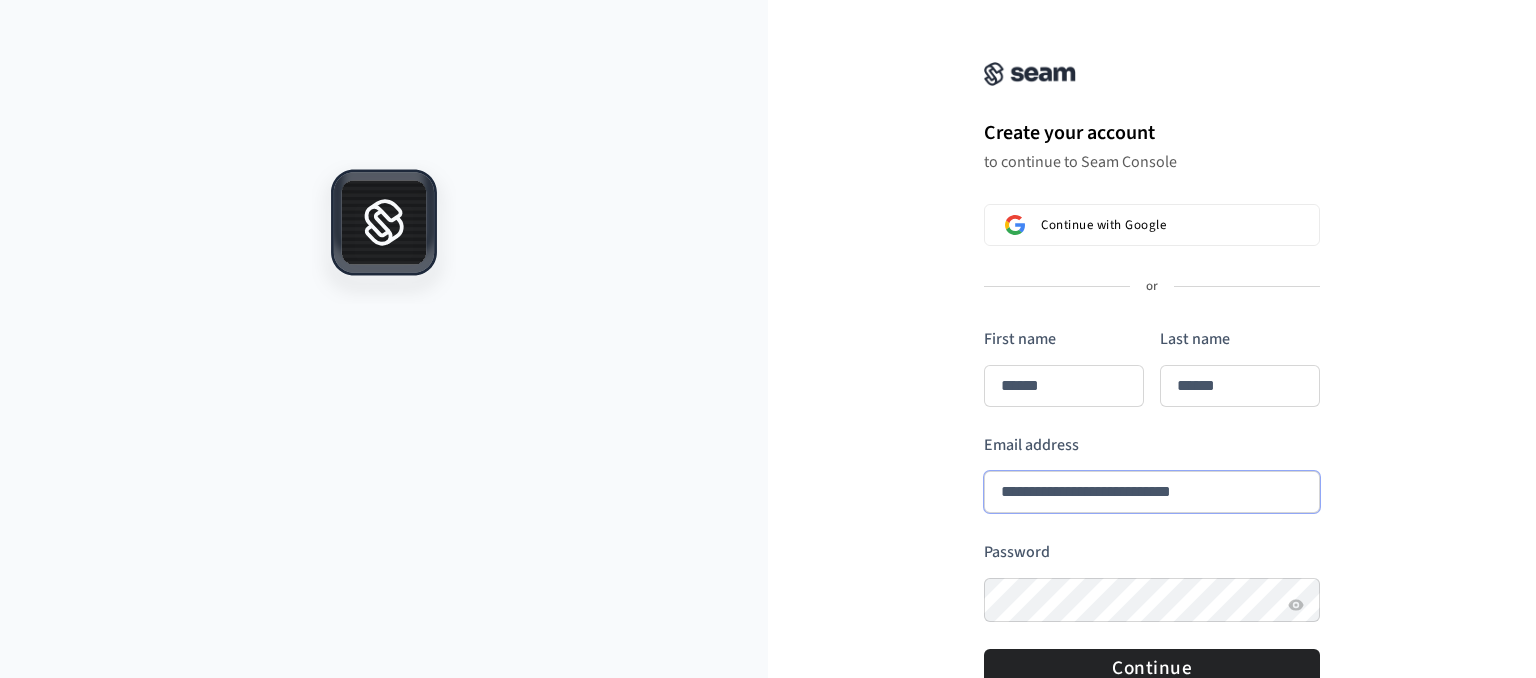 type on "******" 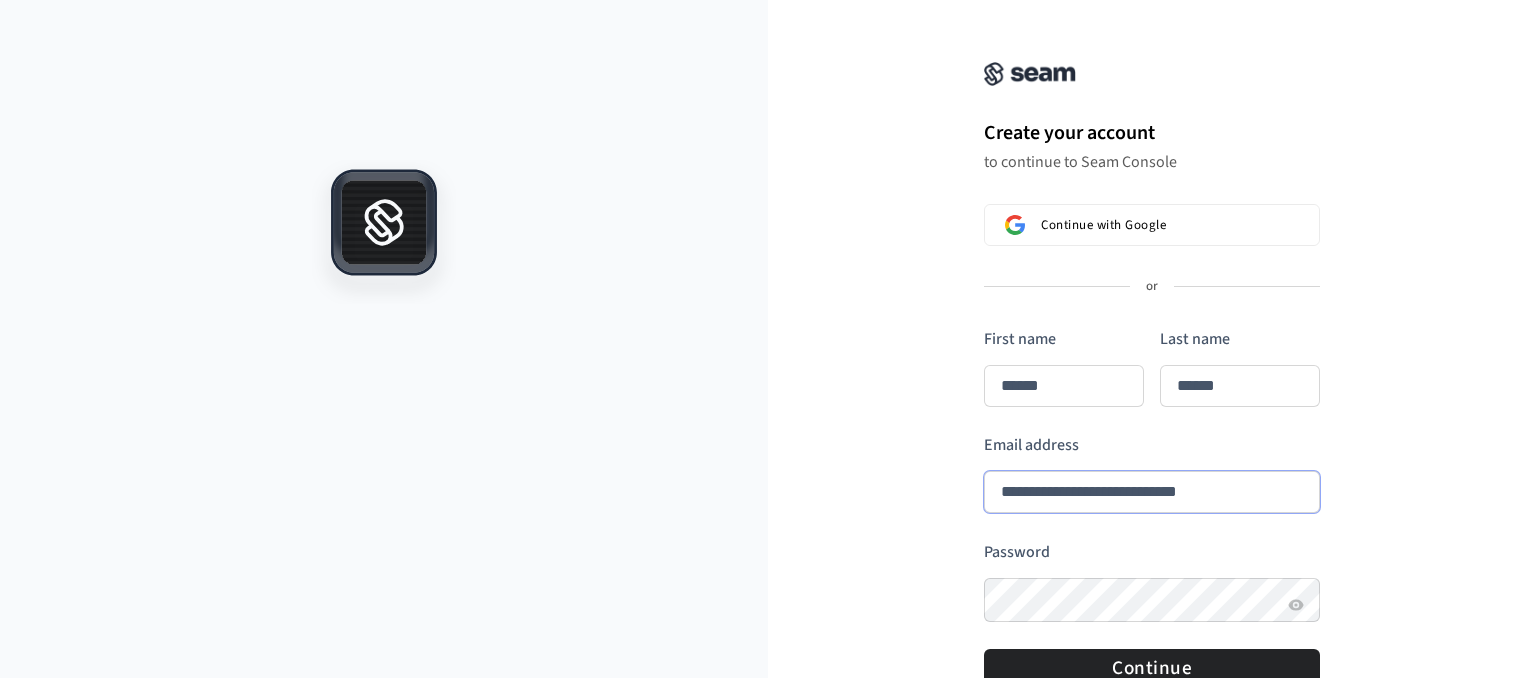 type on "******" 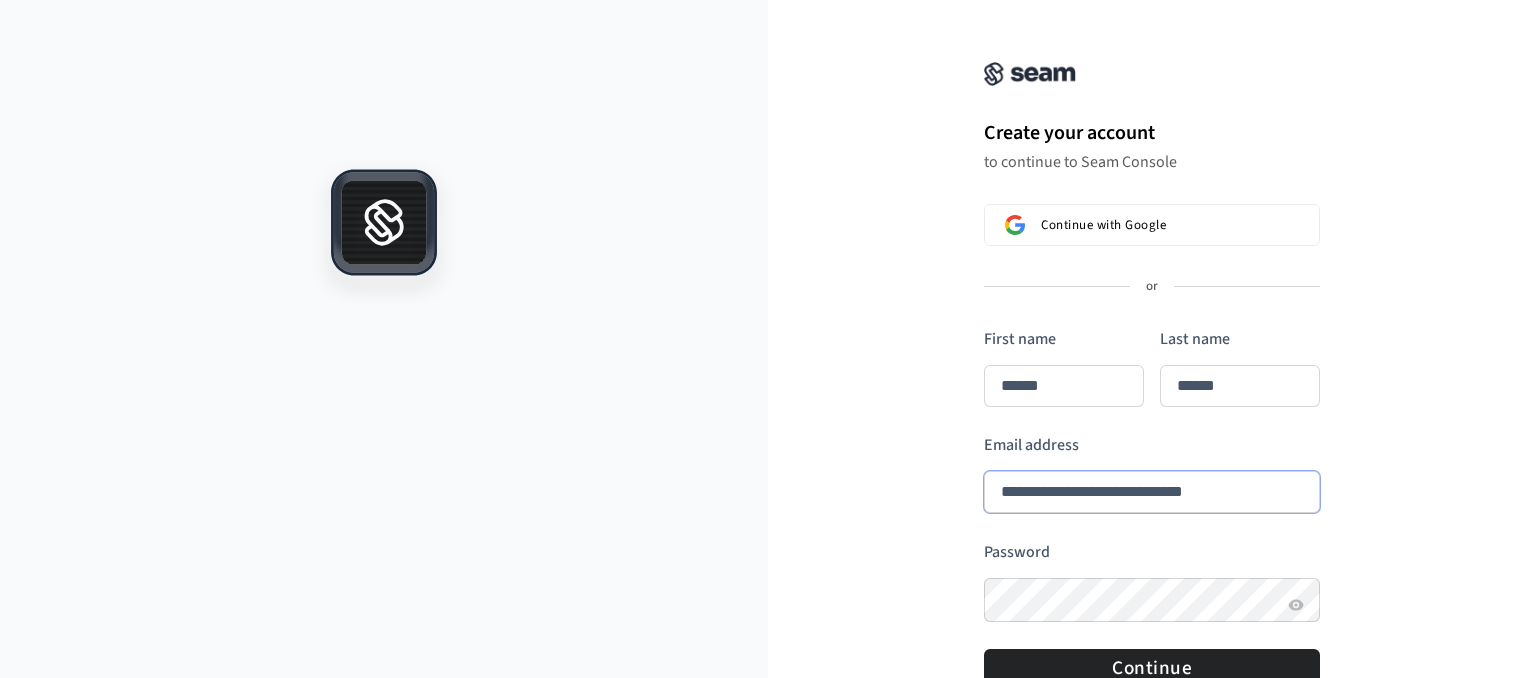 type on "******" 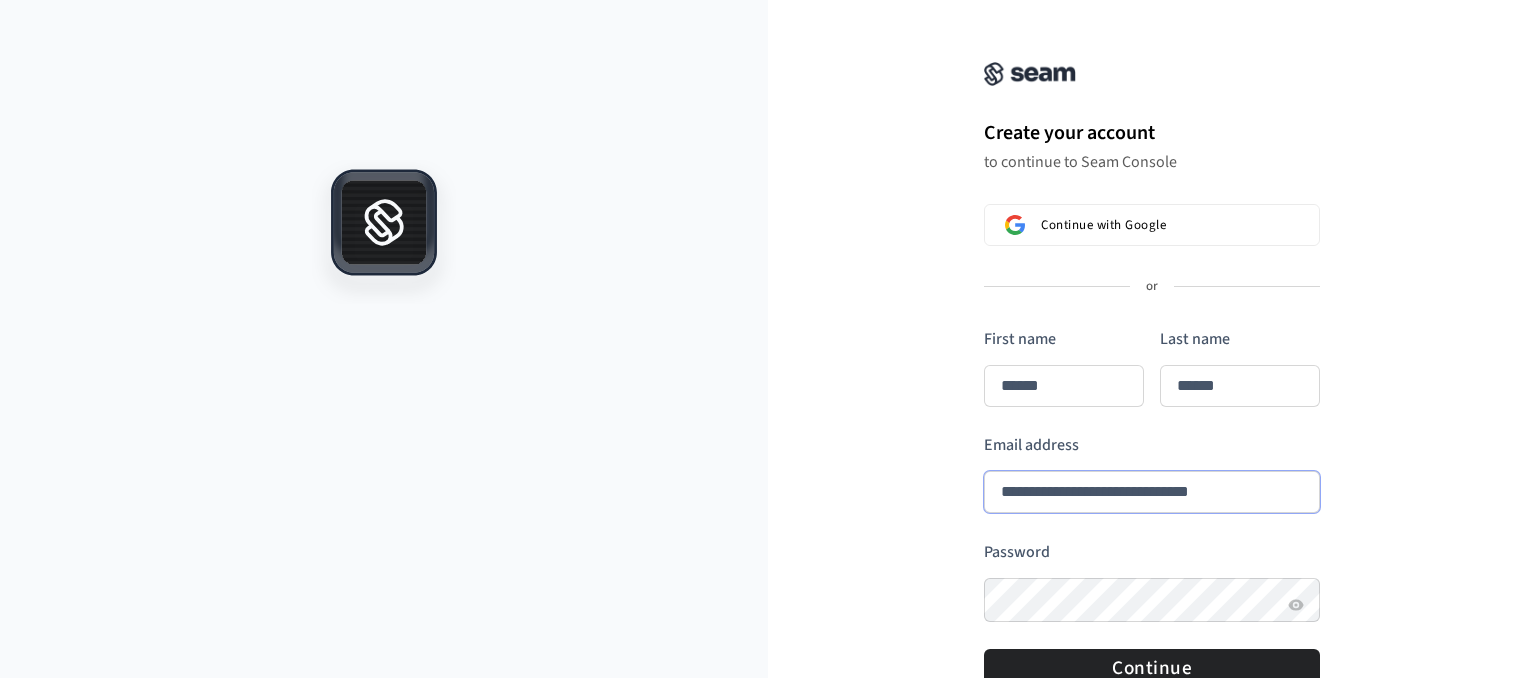 type on "******" 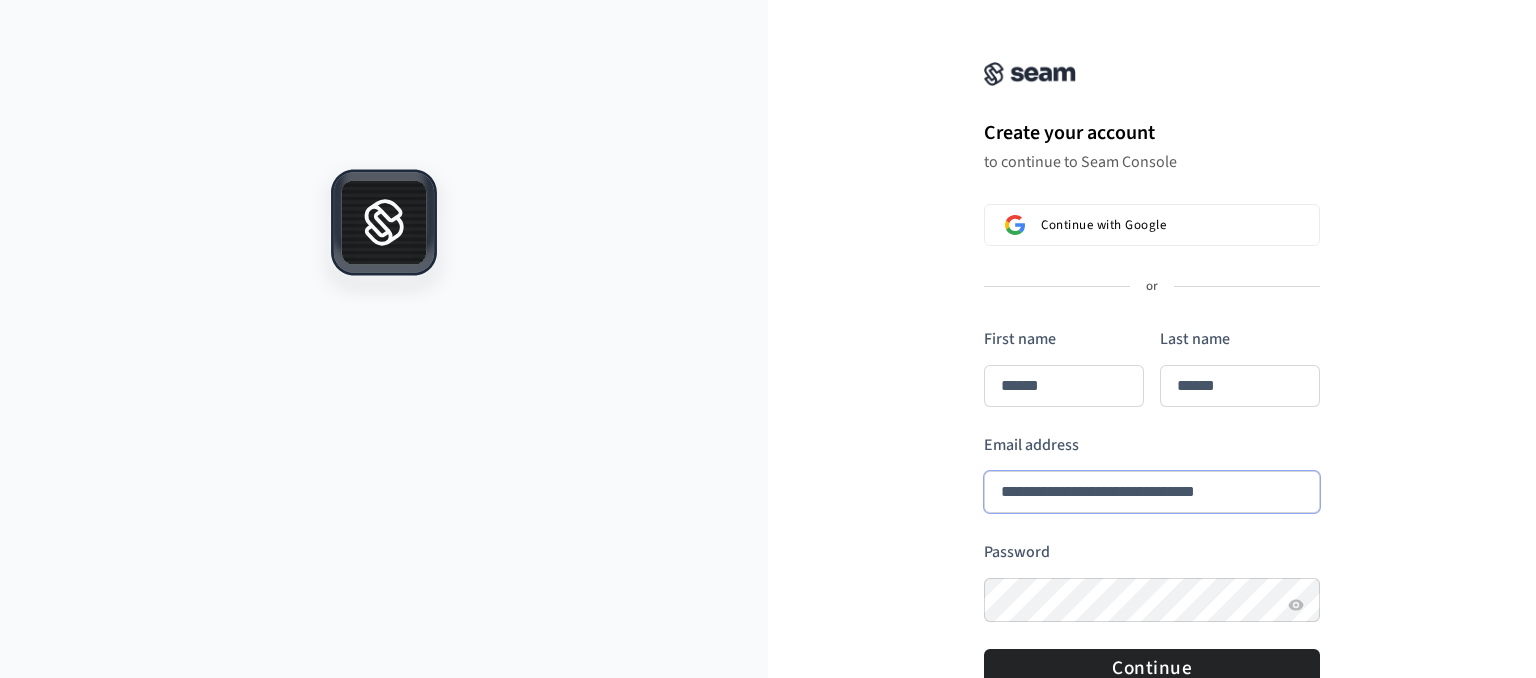 type on "******" 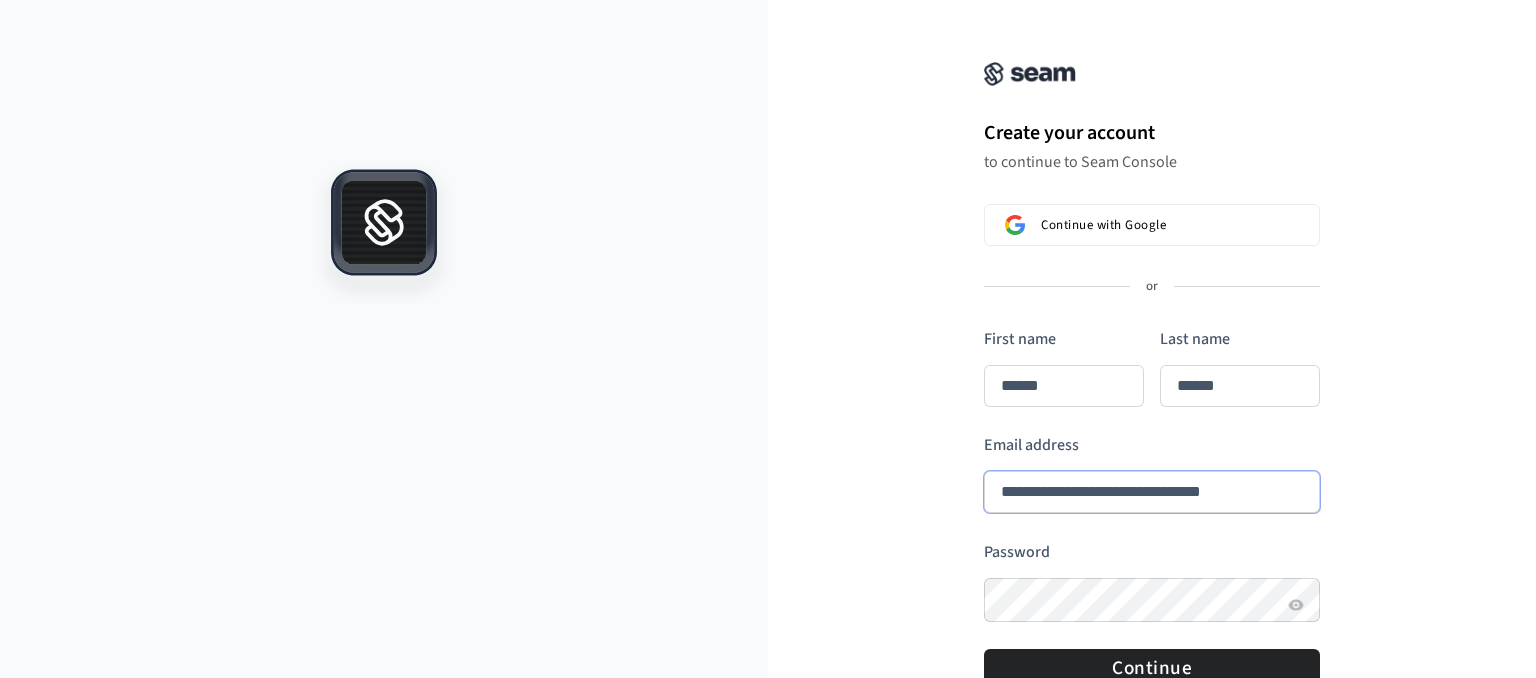 type on "******" 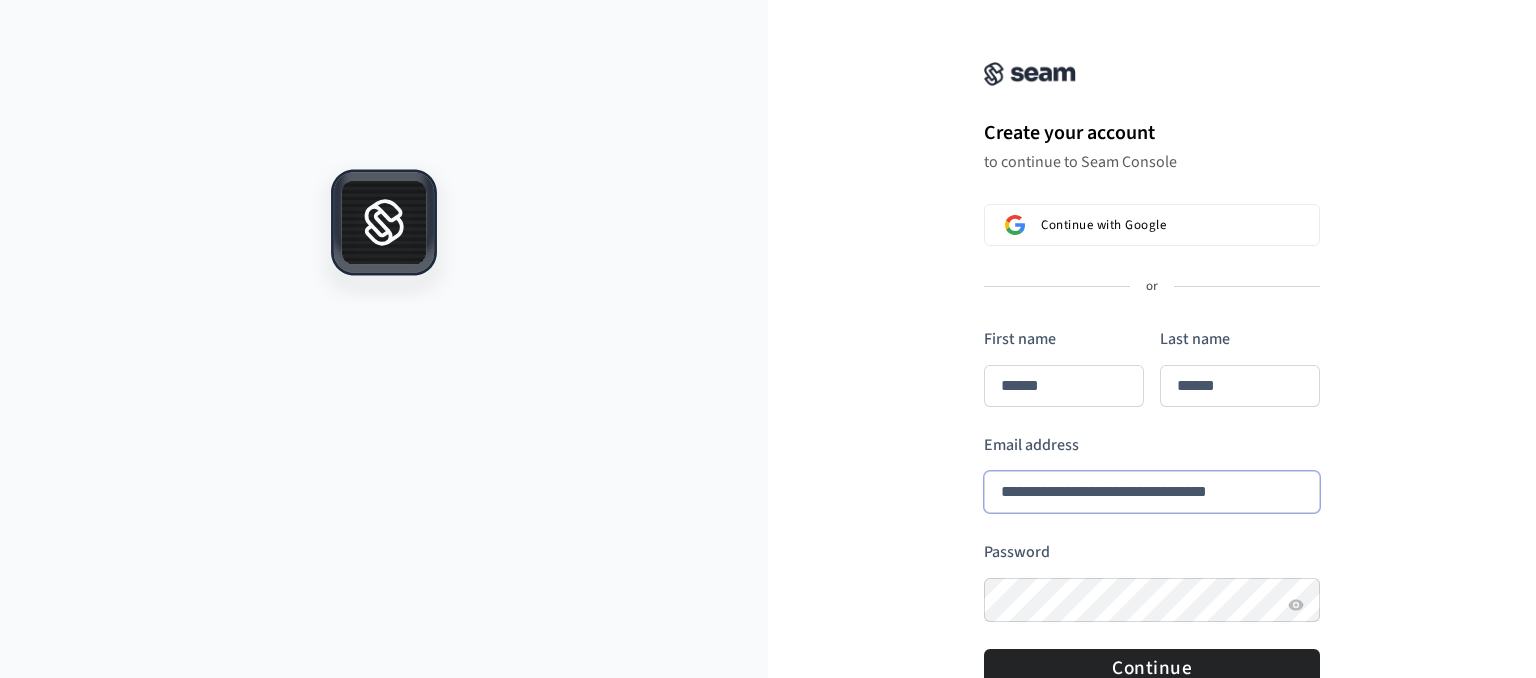 type on "******" 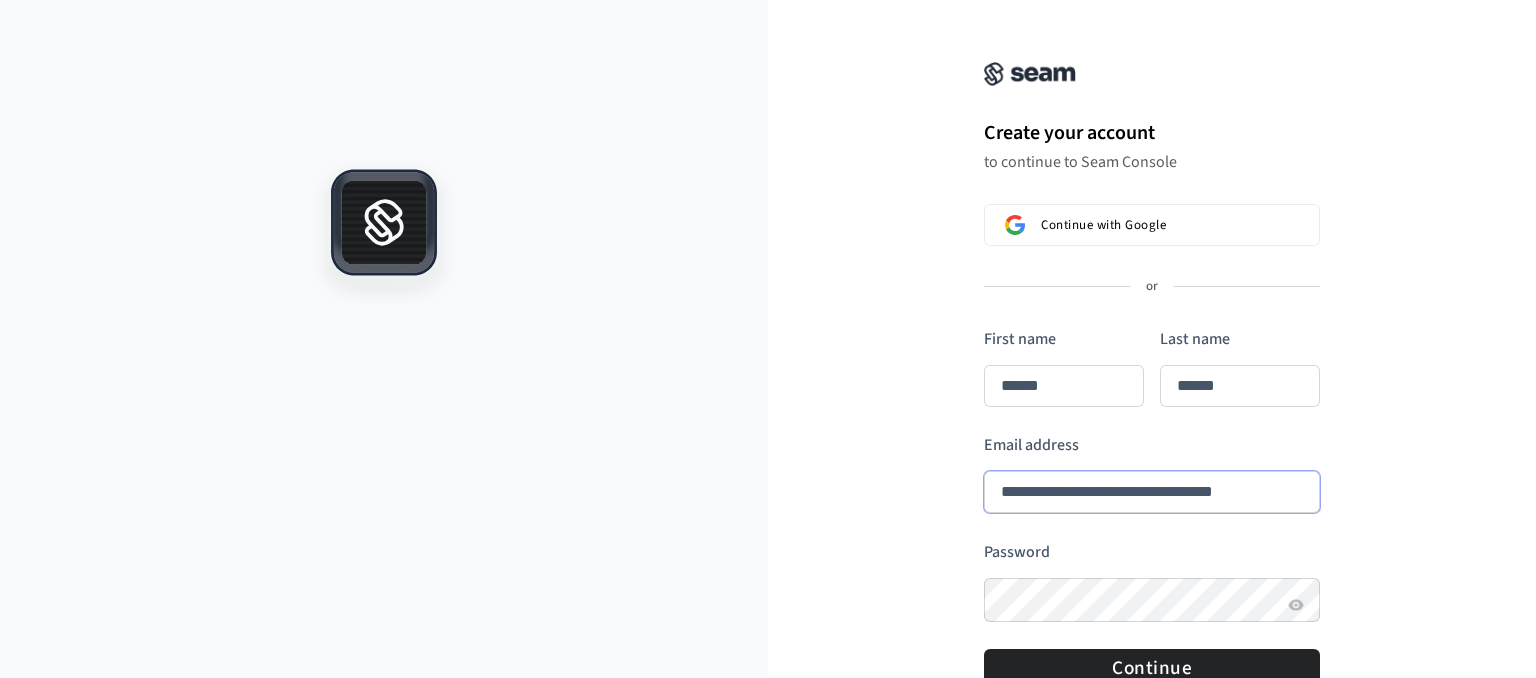 type on "******" 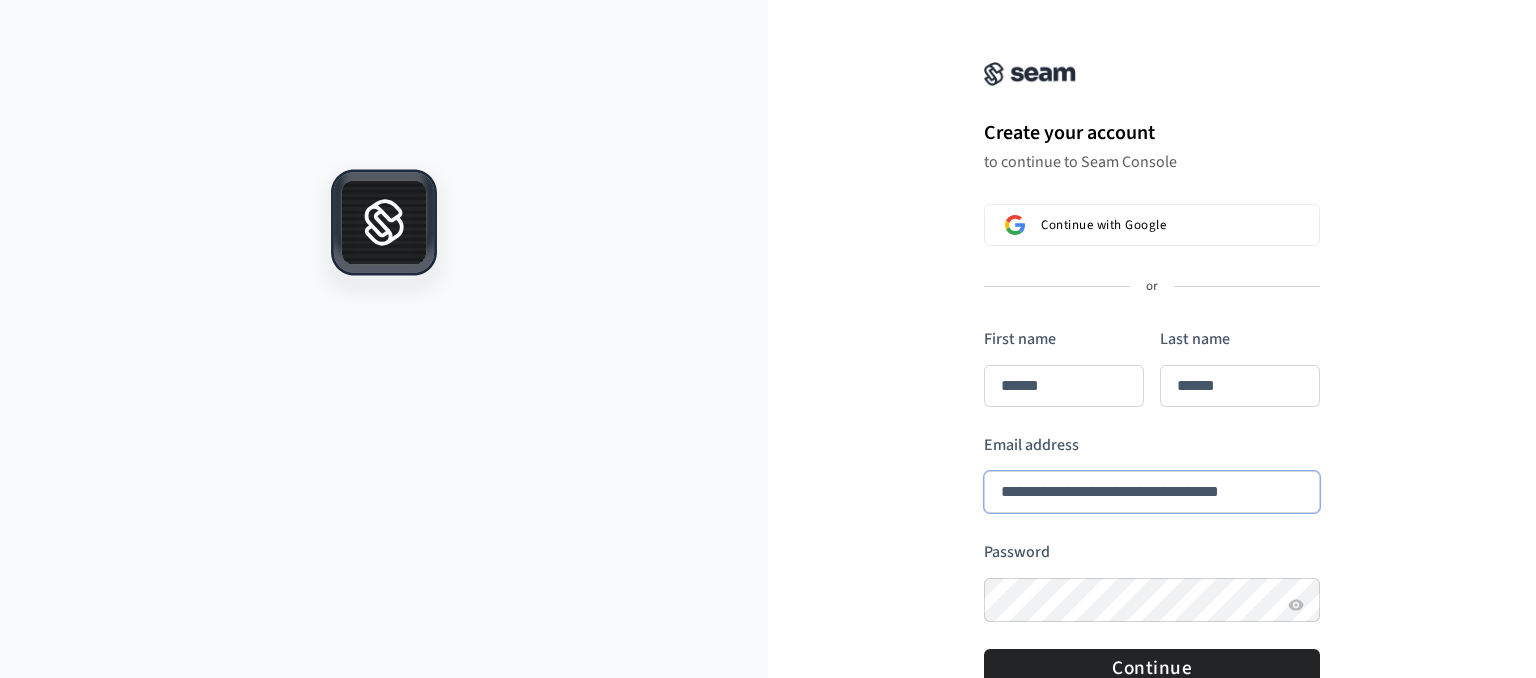 type on "******" 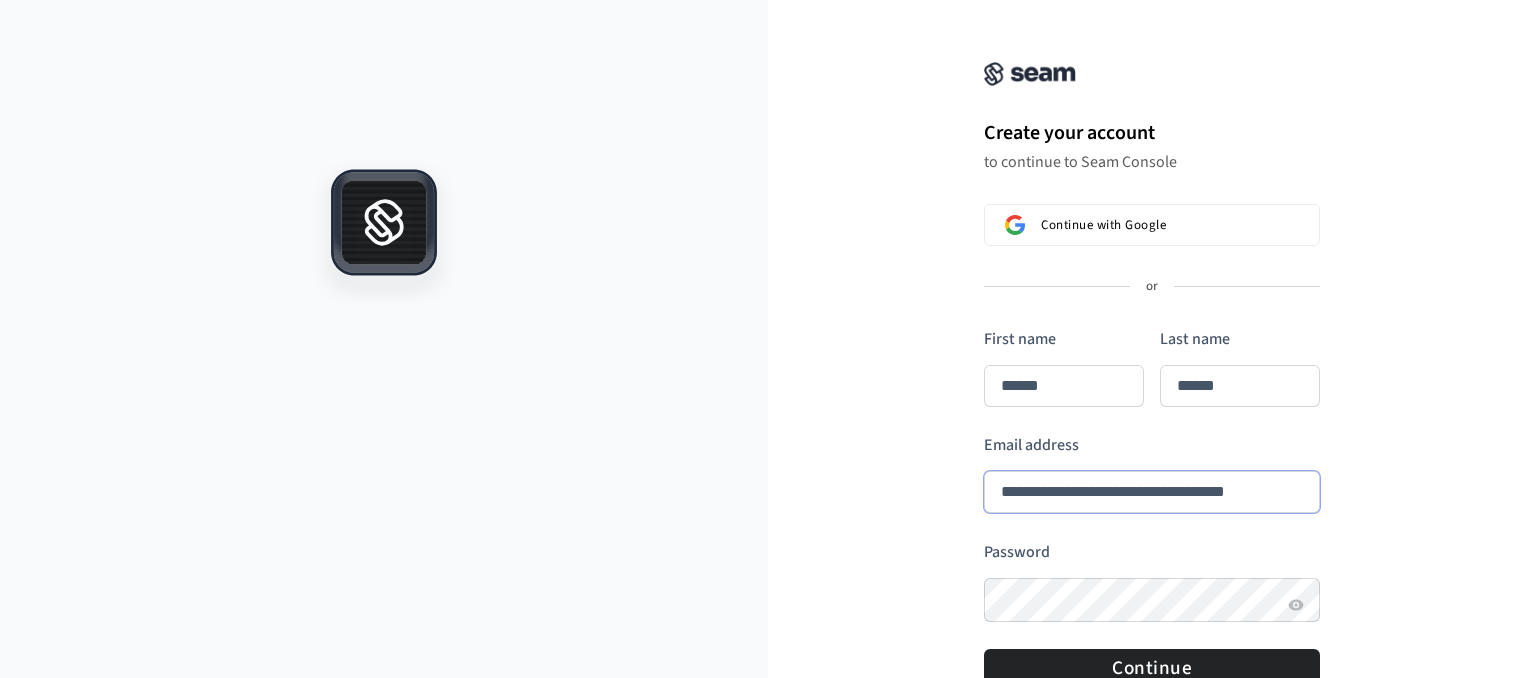 type on "******" 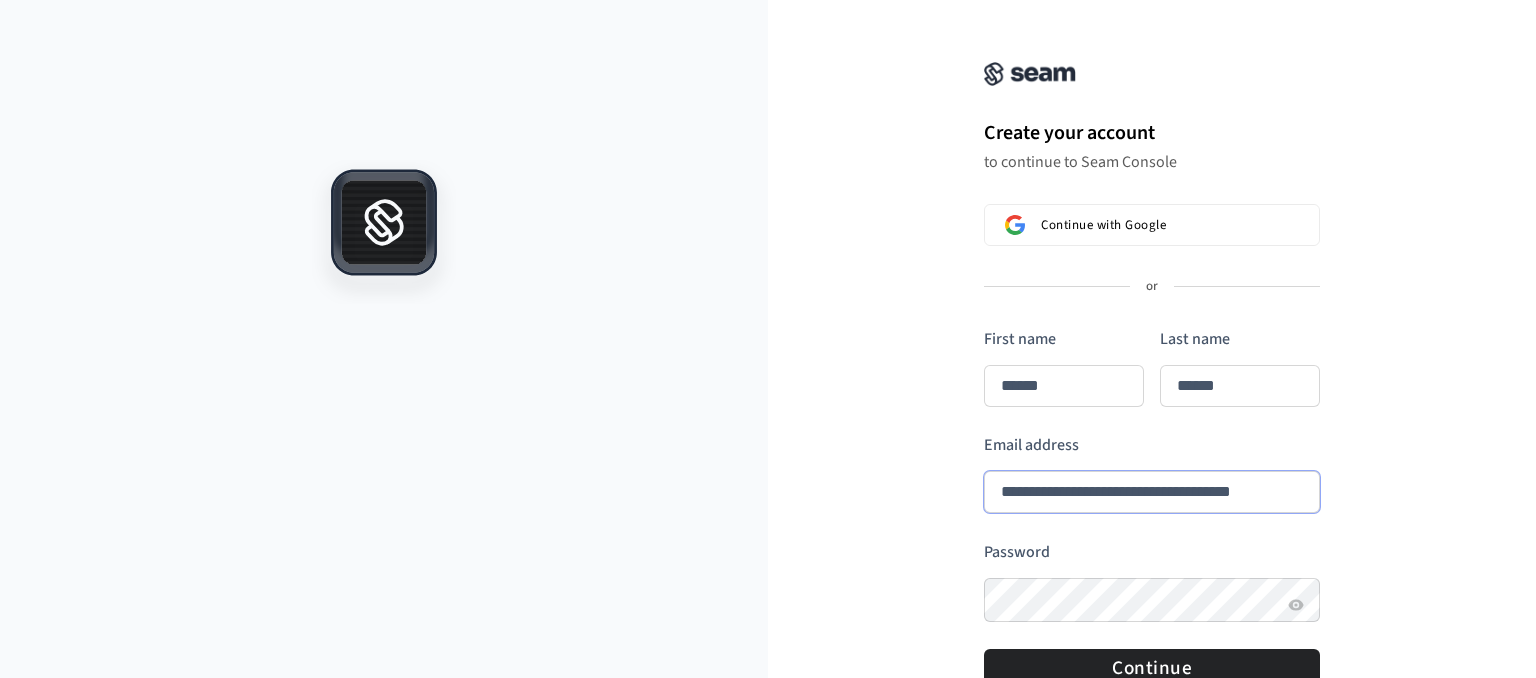 type on "******" 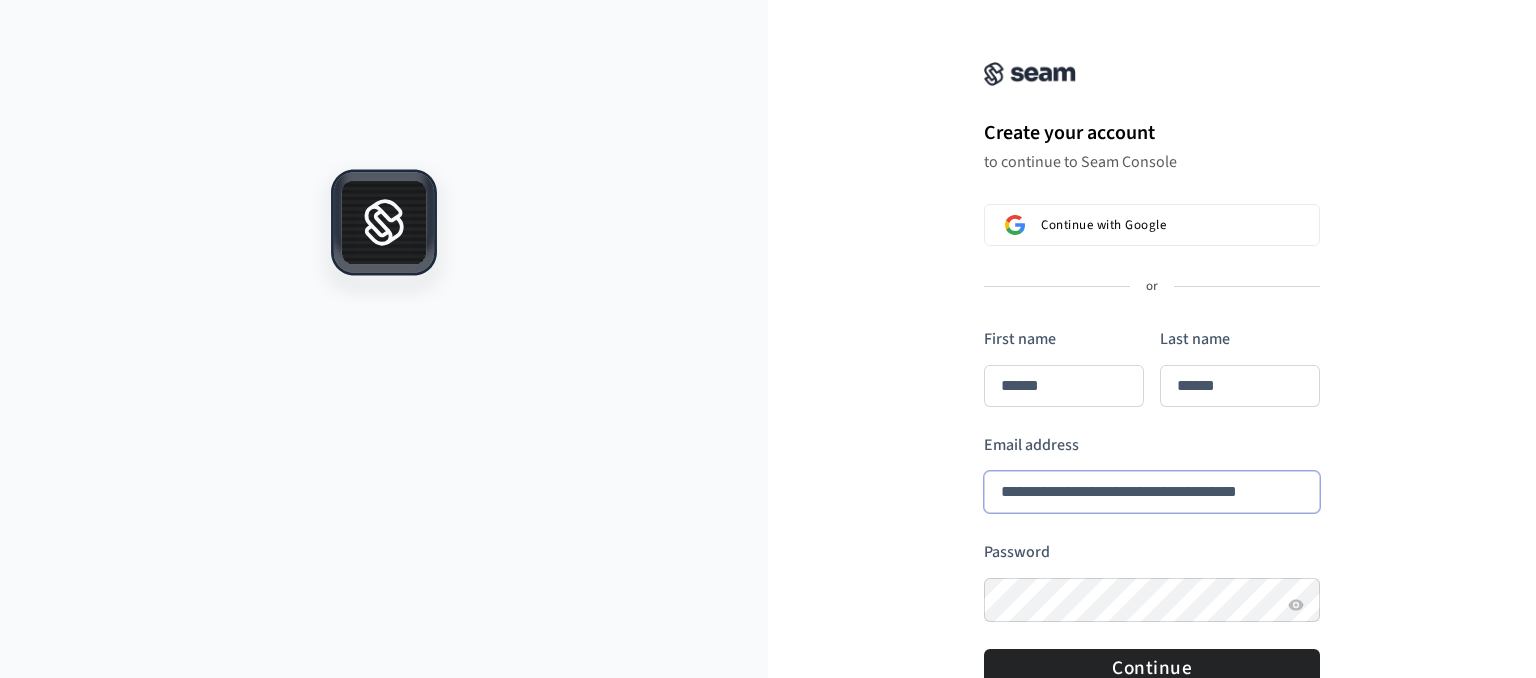 type on "**********" 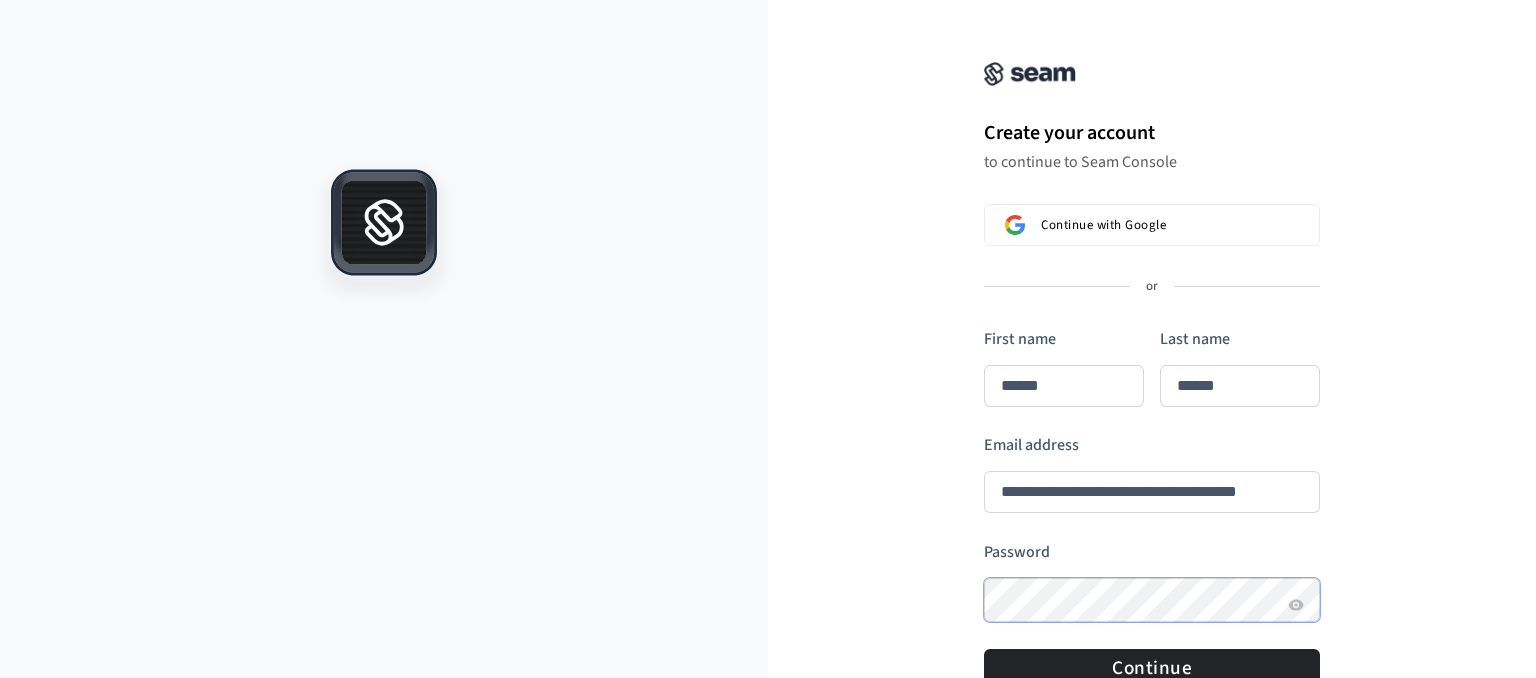type on "******" 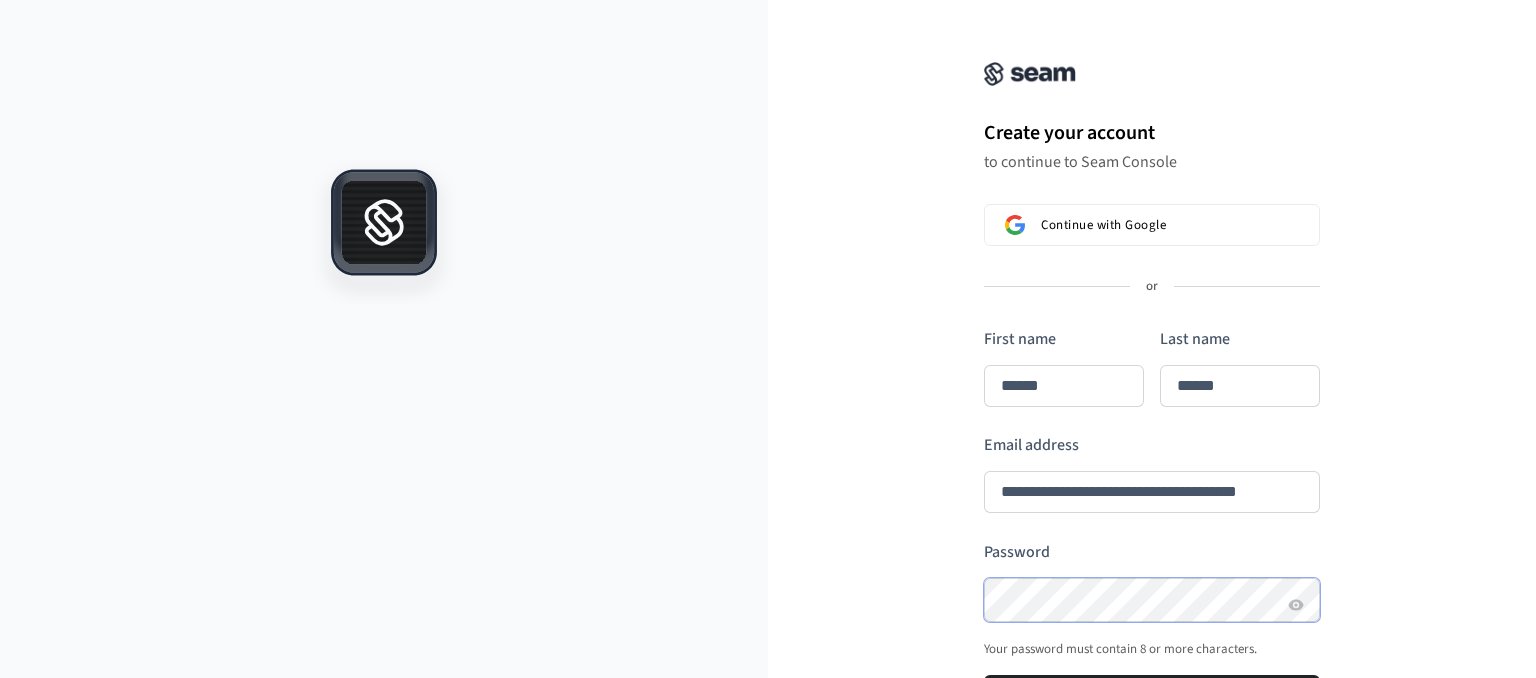 type on "******" 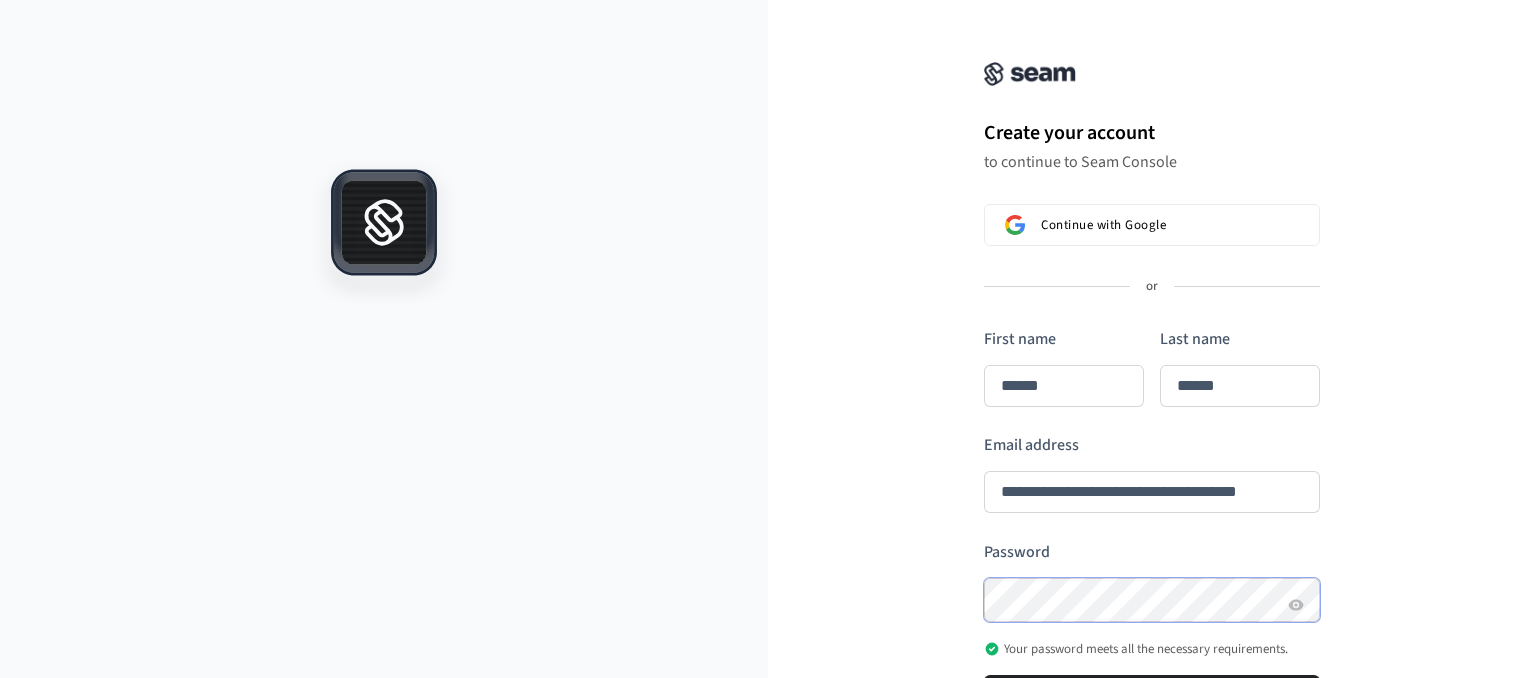 scroll, scrollTop: 185, scrollLeft: 0, axis: vertical 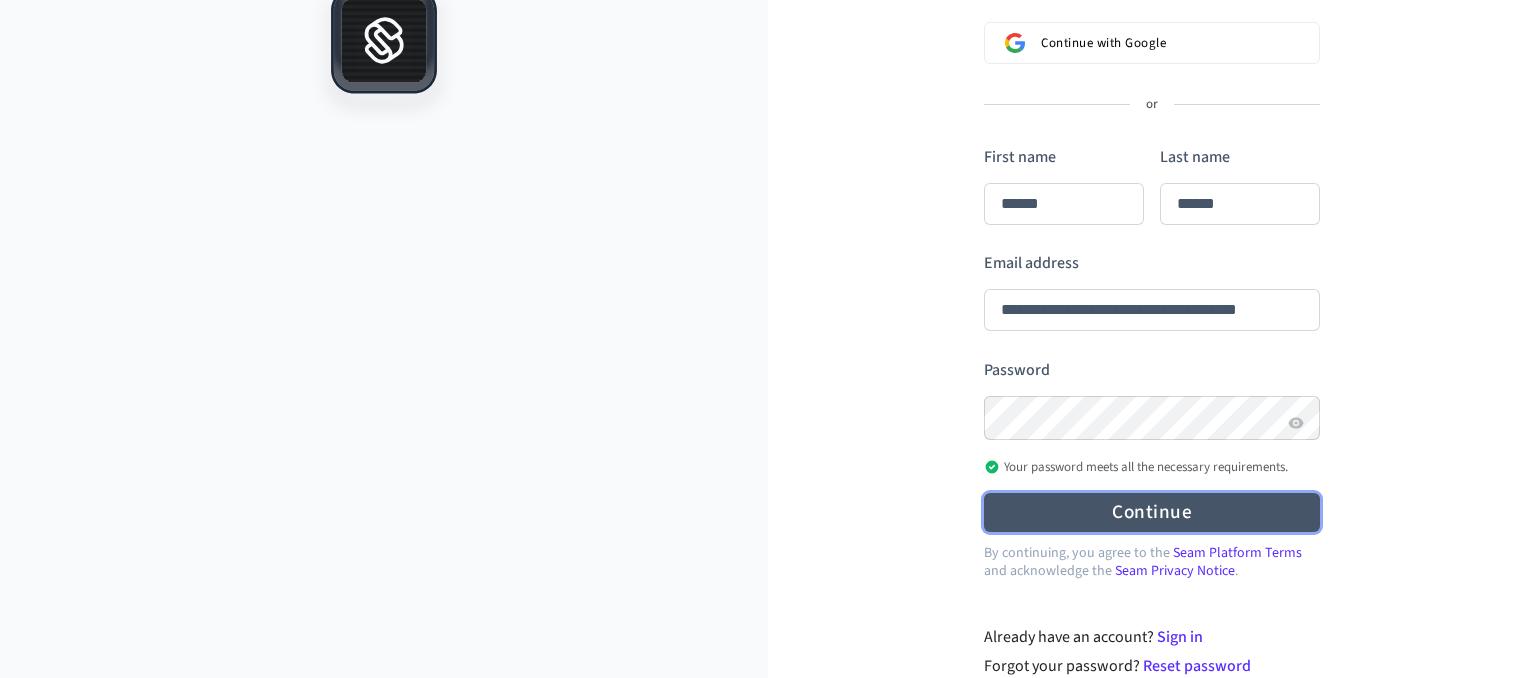 type on "******" 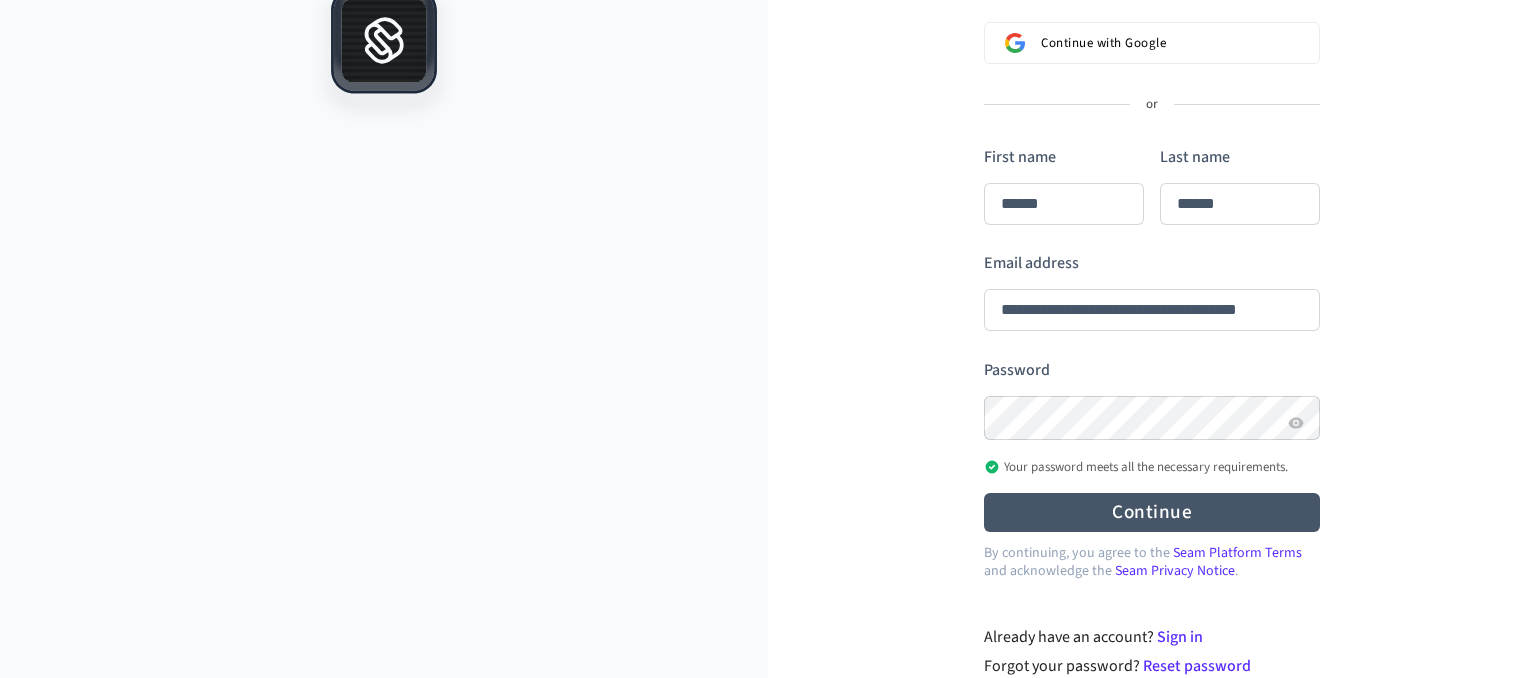 type on "******" 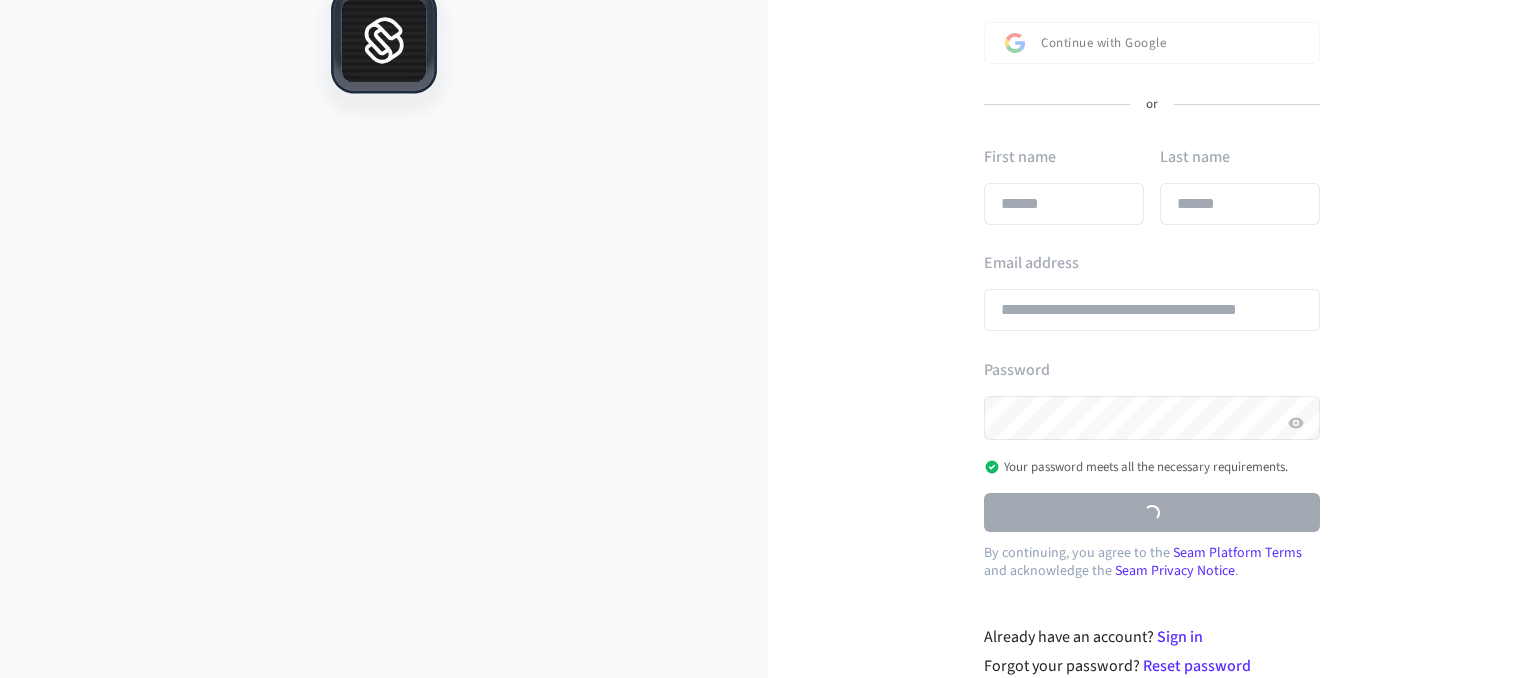 type on "******" 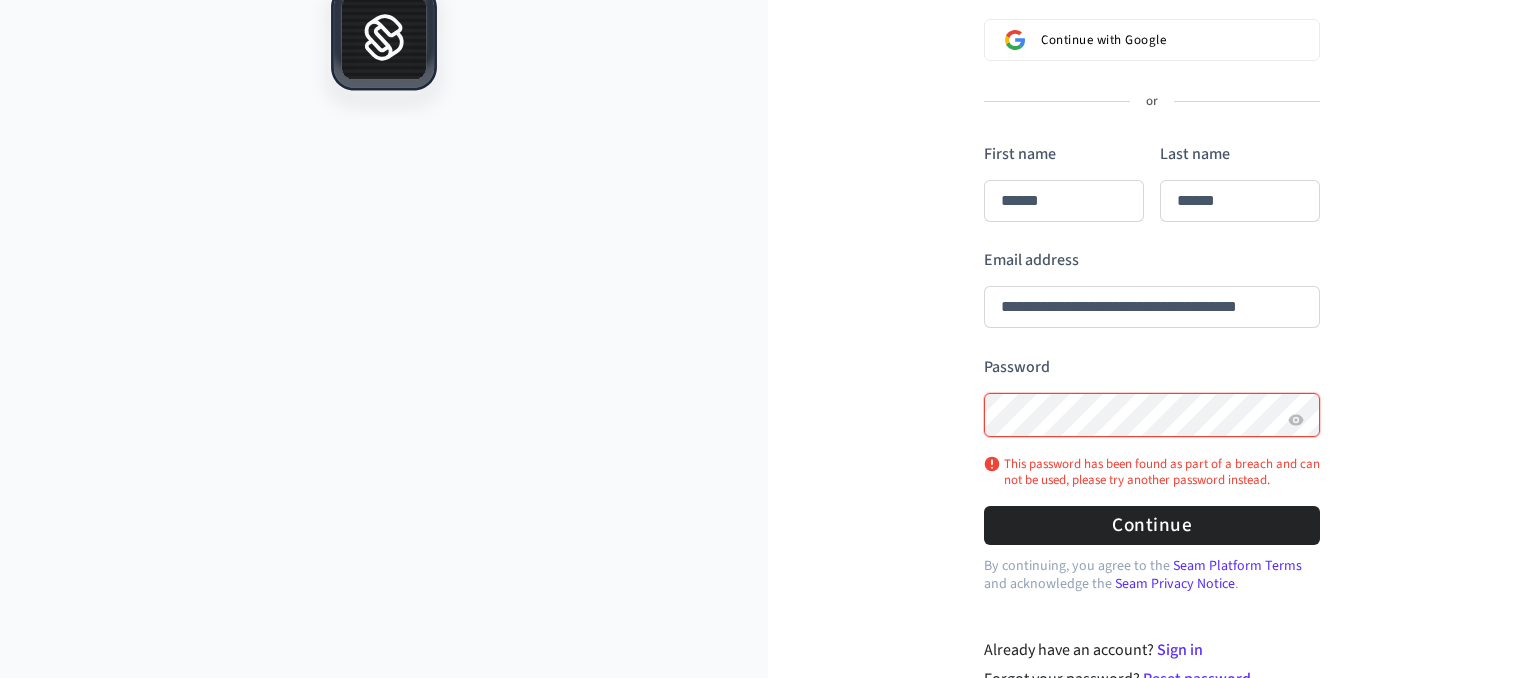 type on "******" 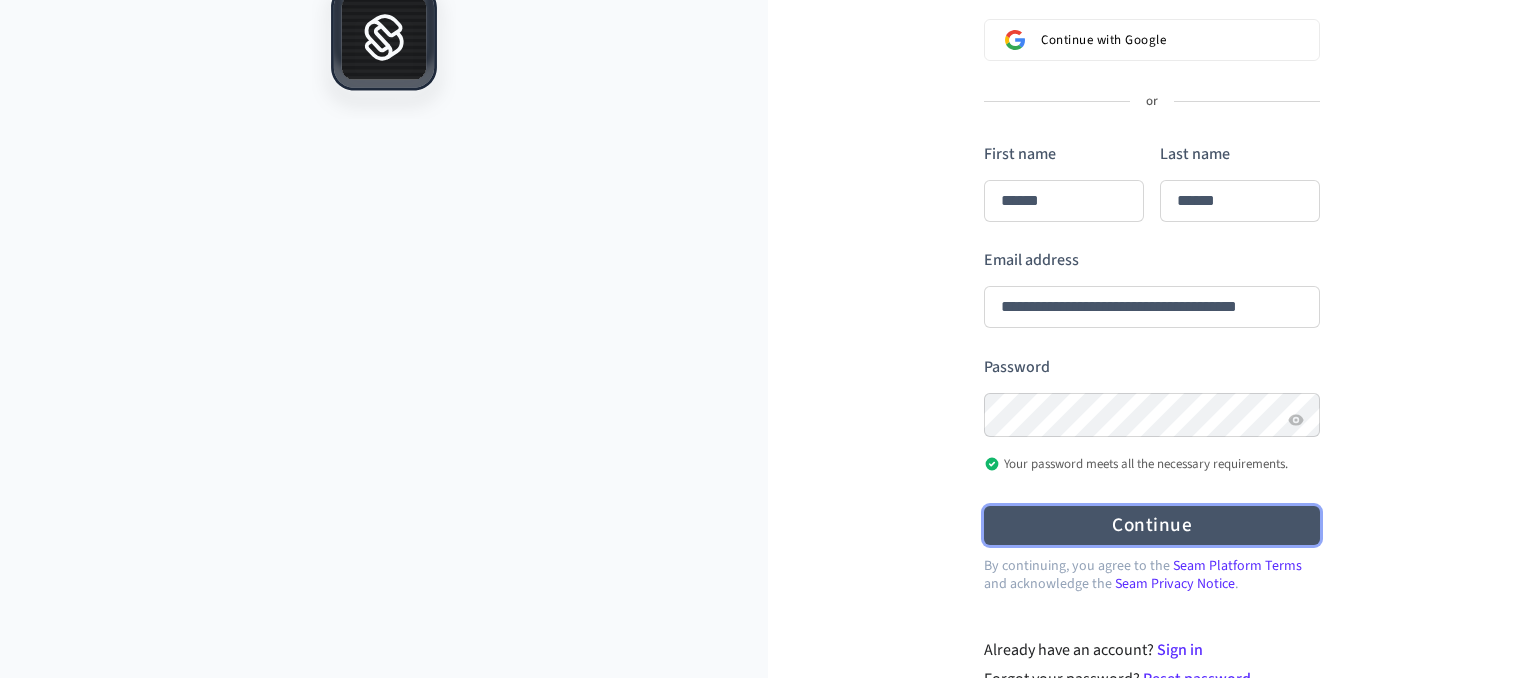 click on "Continue" at bounding box center [1152, 525] 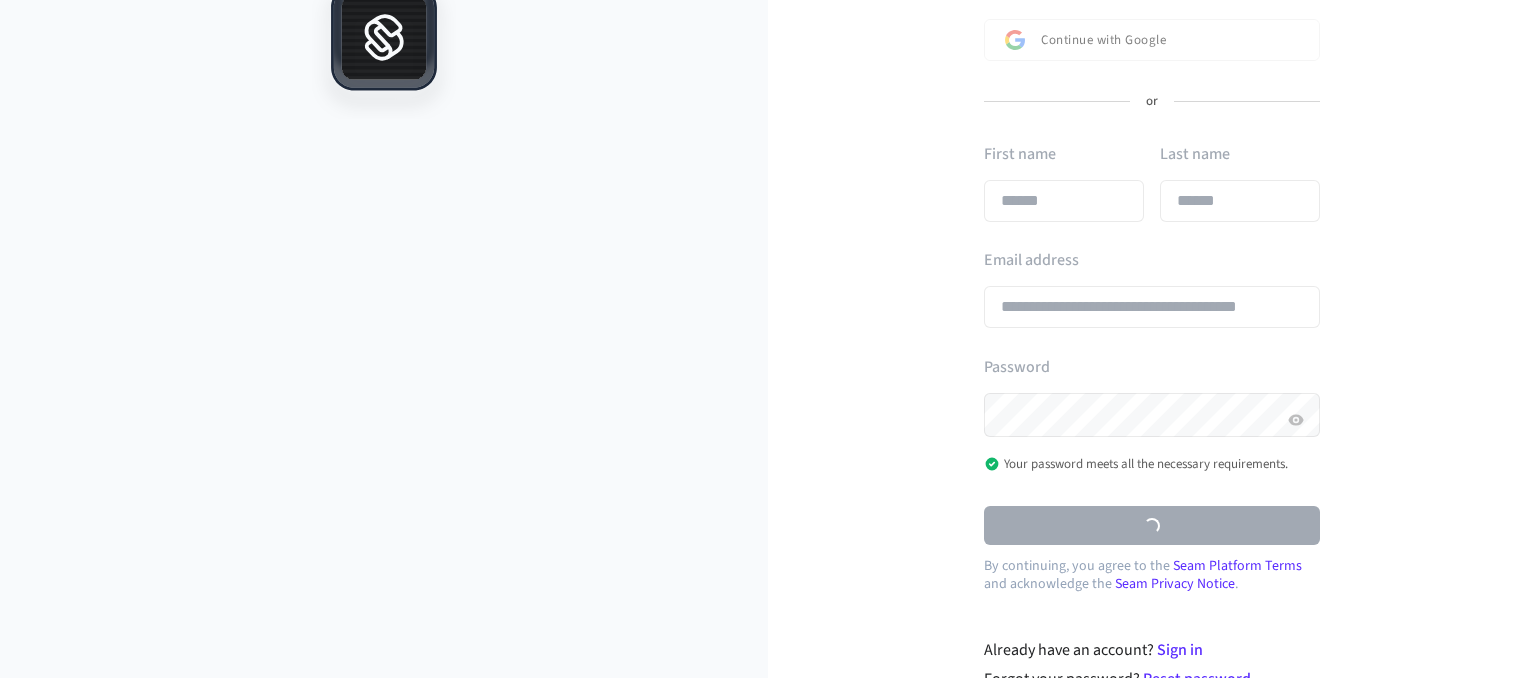 scroll, scrollTop: 0, scrollLeft: 0, axis: both 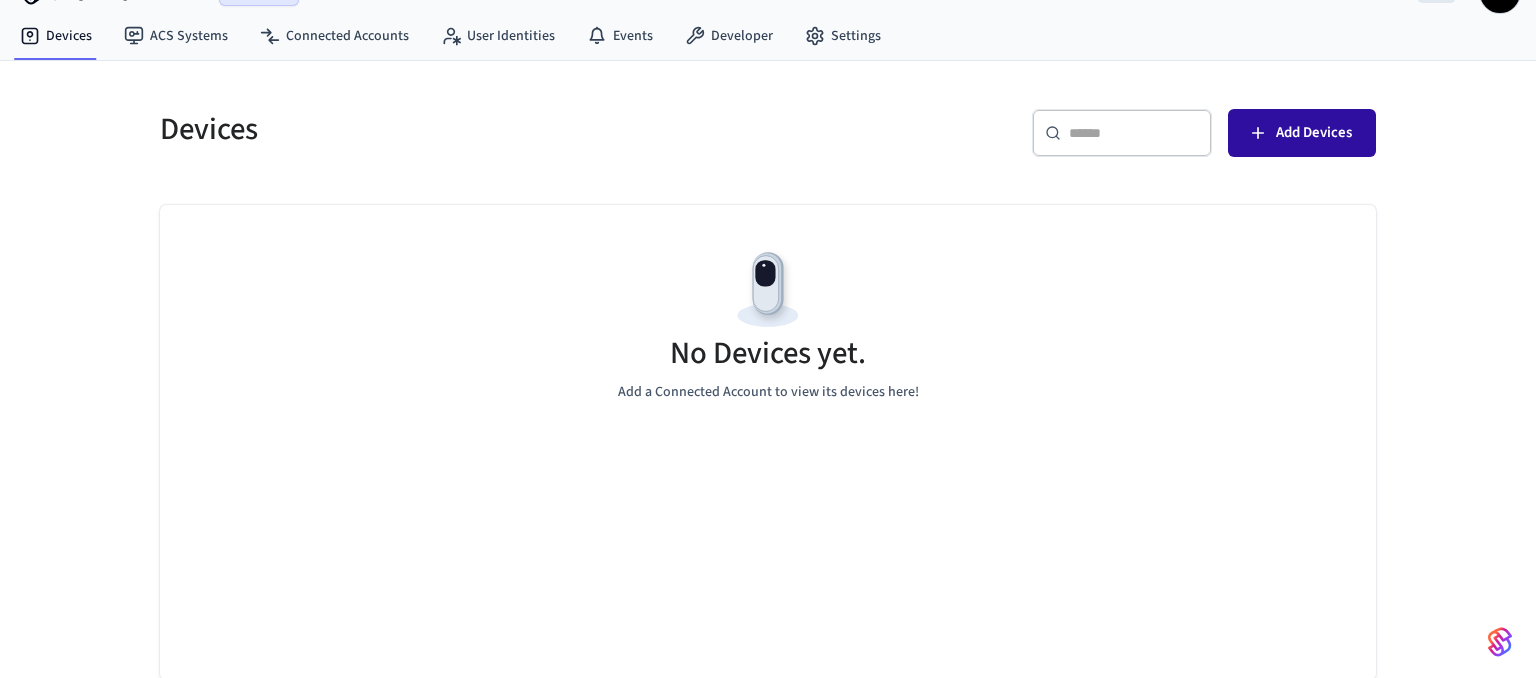 click 